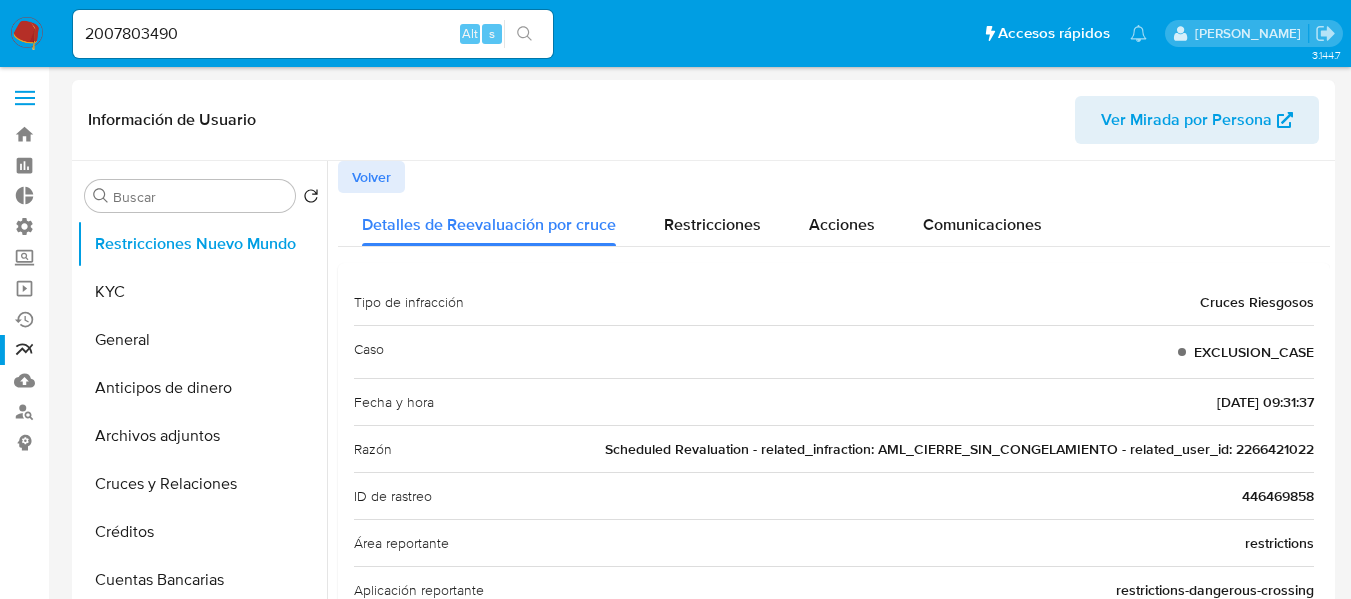 select on "10" 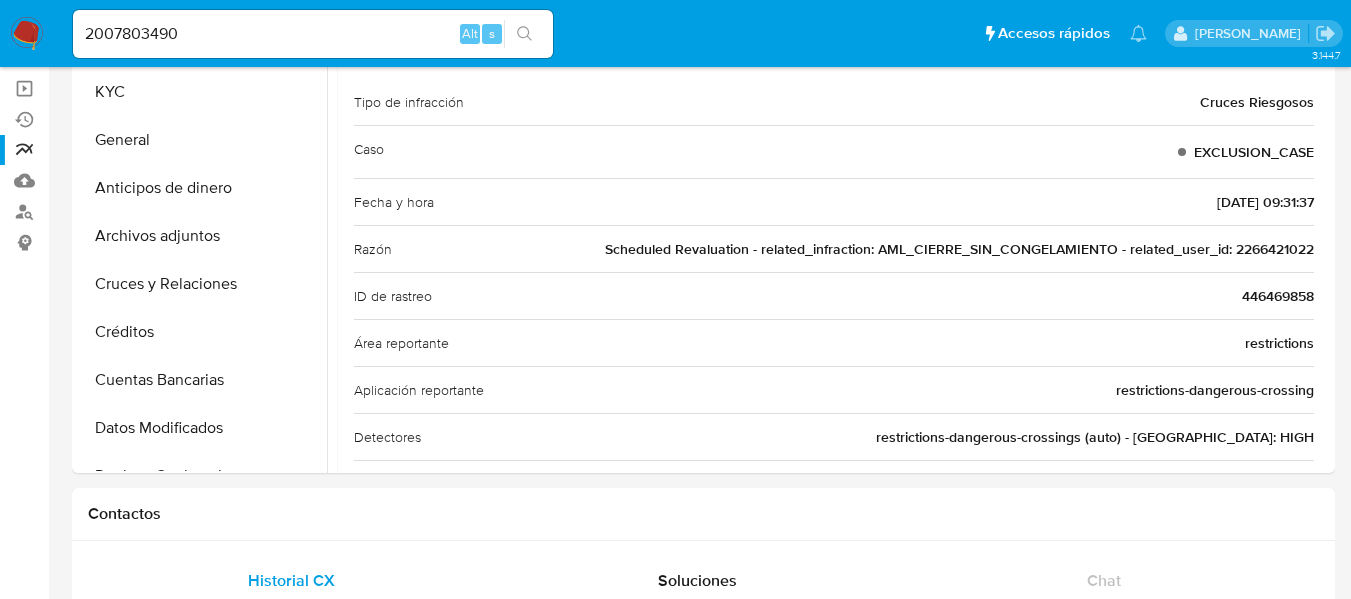 scroll, scrollTop: 734, scrollLeft: 0, axis: vertical 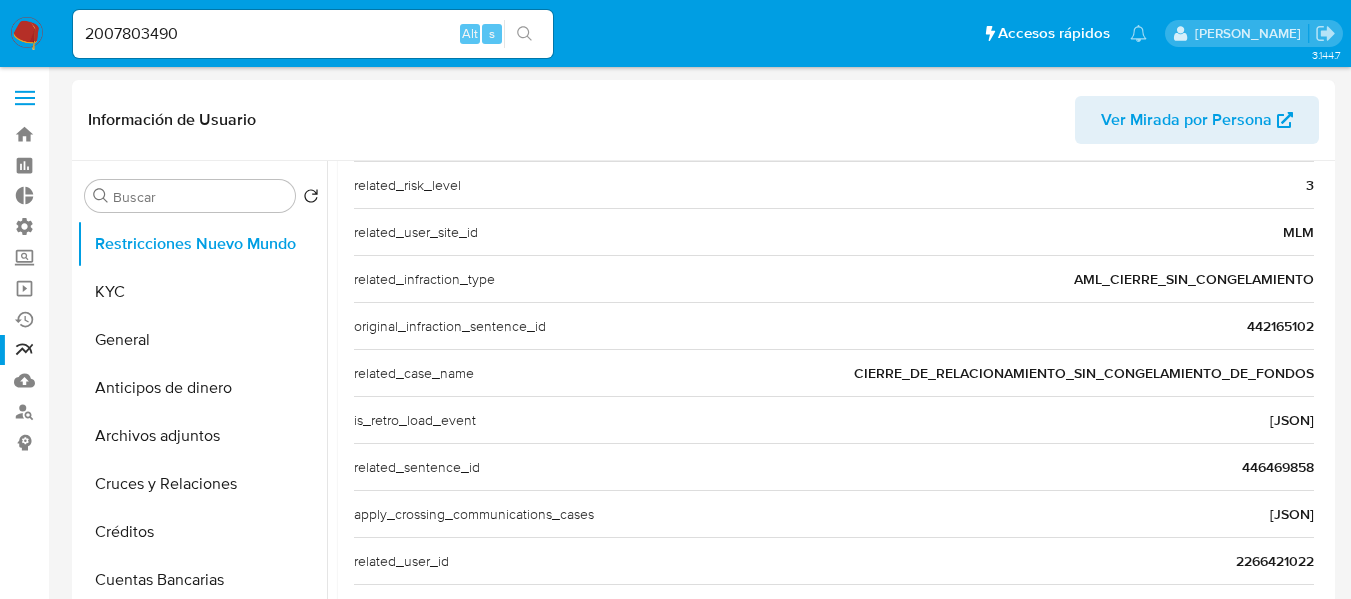 click at bounding box center [25, 98] 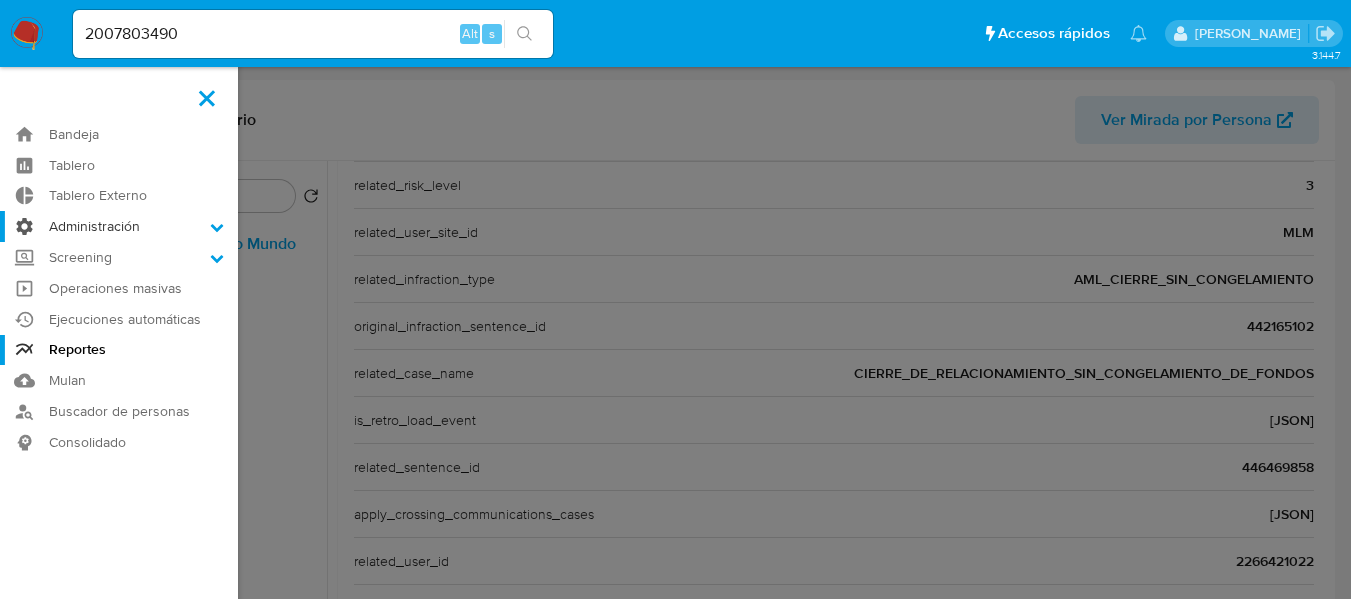 click on "Administración" at bounding box center (119, 226) 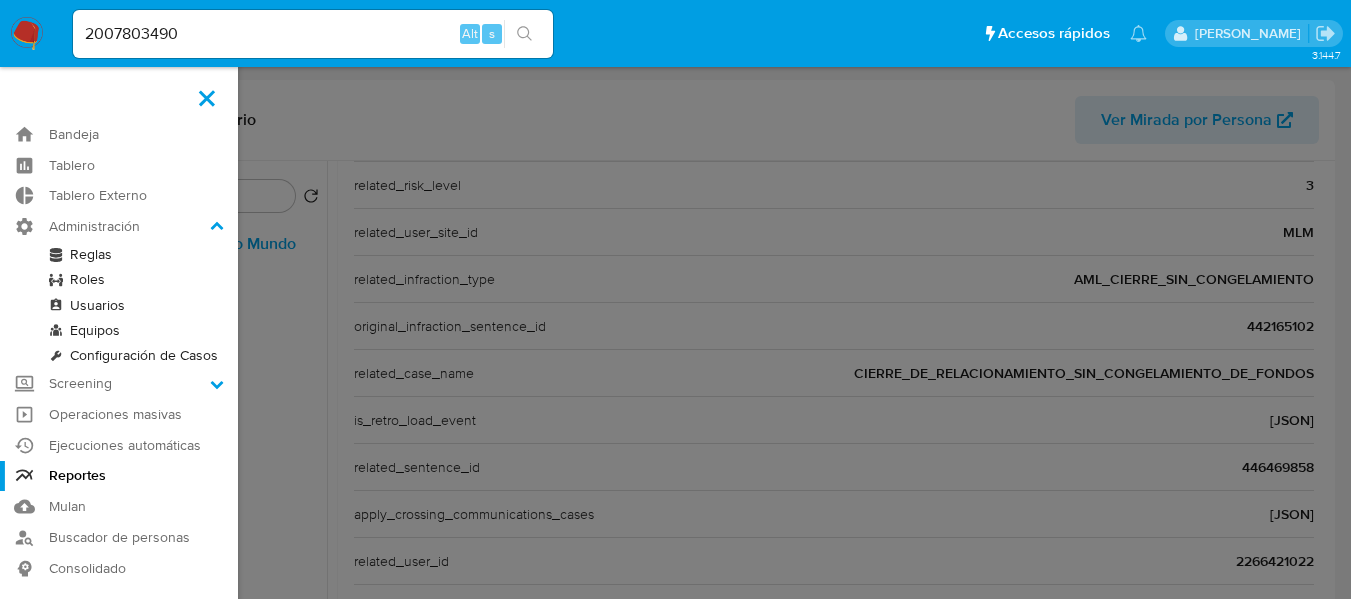 click on "Roles" at bounding box center [119, 279] 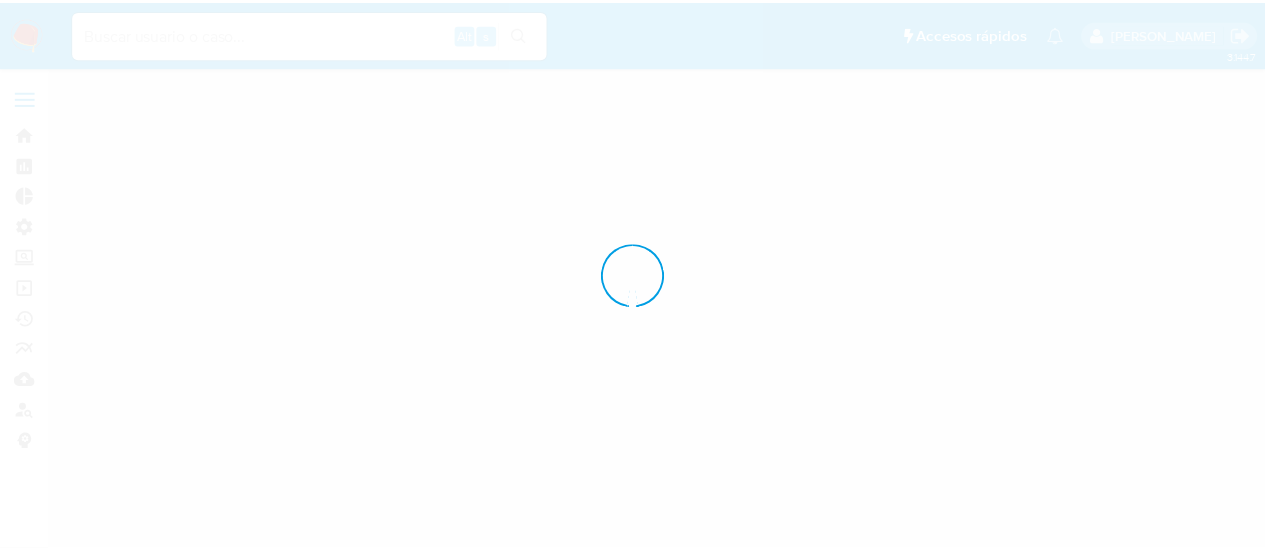 scroll, scrollTop: 0, scrollLeft: 0, axis: both 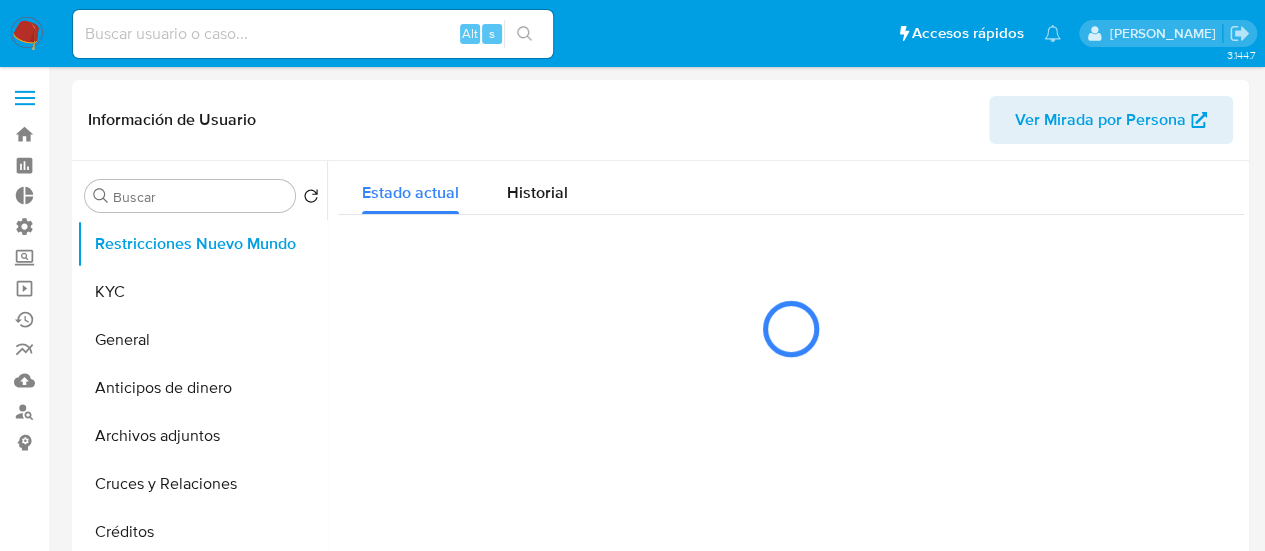 select on "10" 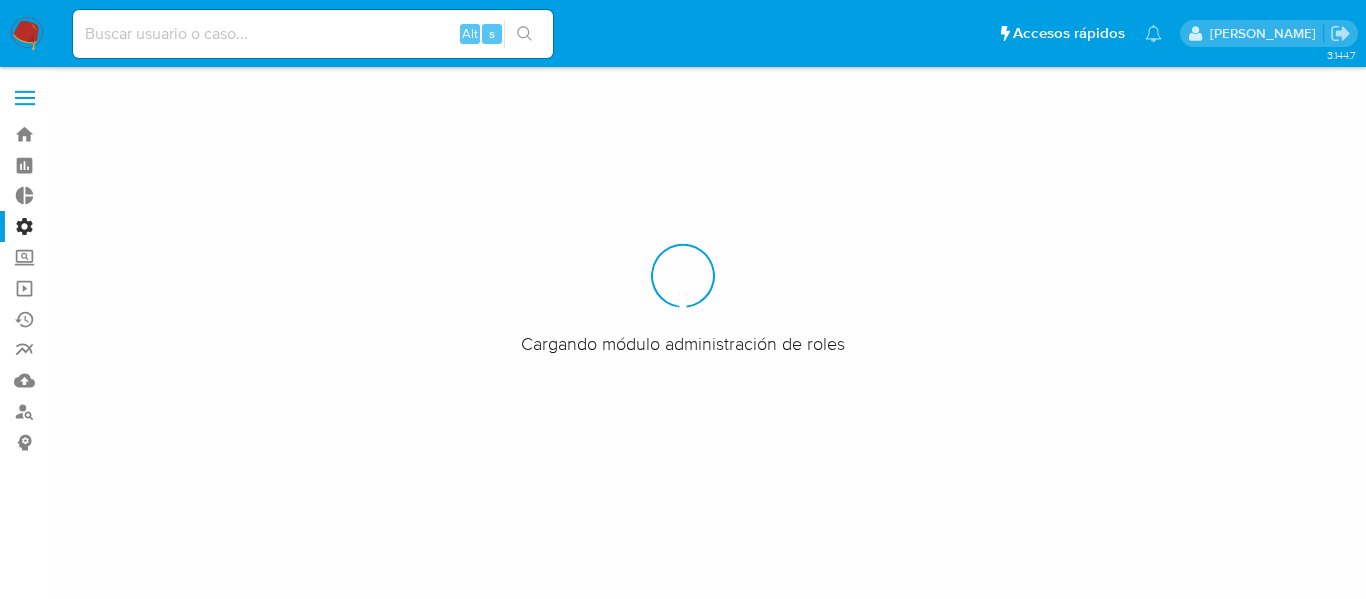 scroll, scrollTop: 0, scrollLeft: 0, axis: both 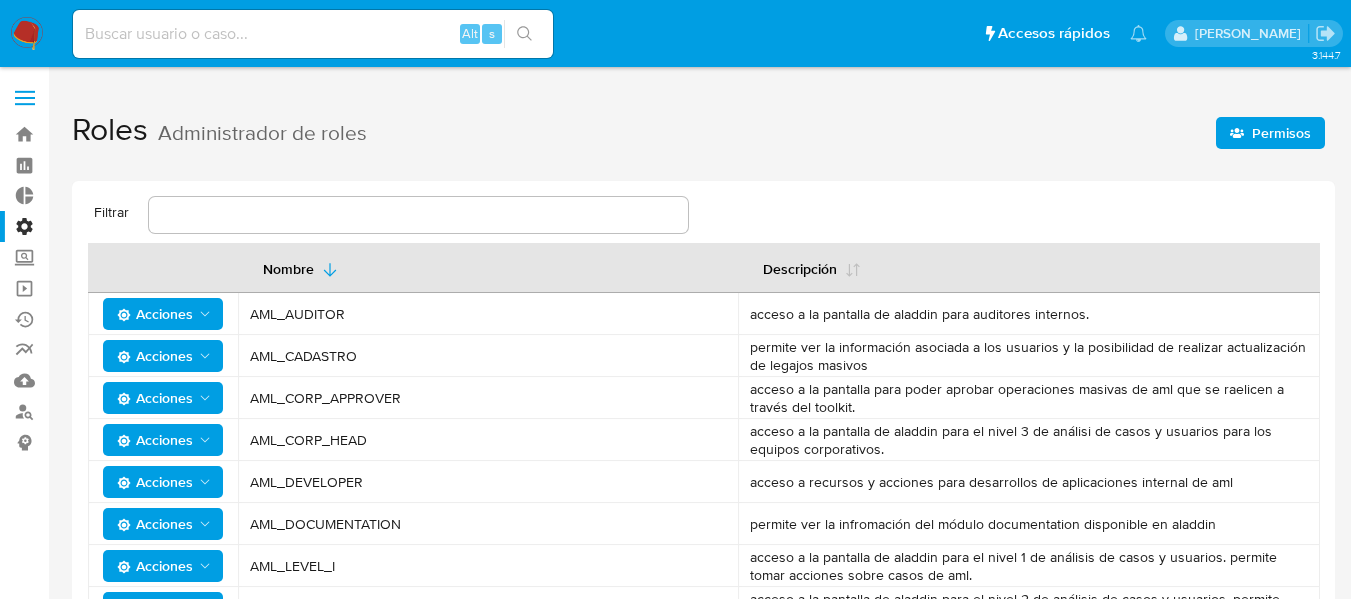 click on "Permisos" at bounding box center (1270, 133) 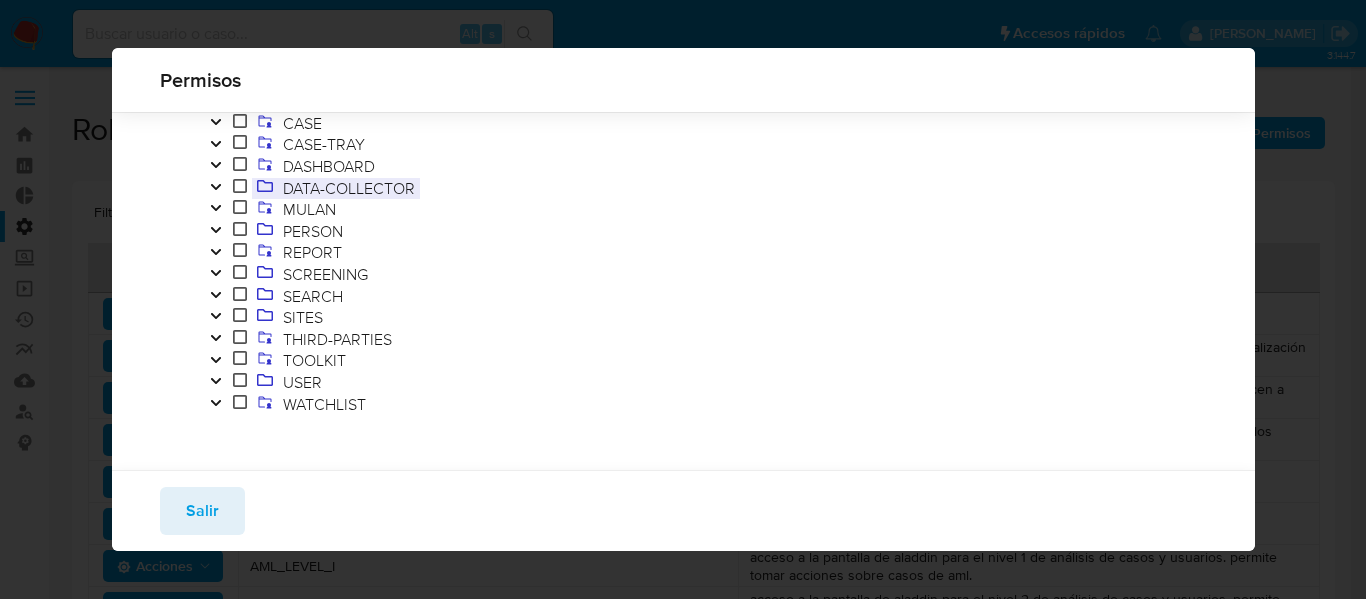 scroll, scrollTop: 131, scrollLeft: 0, axis: vertical 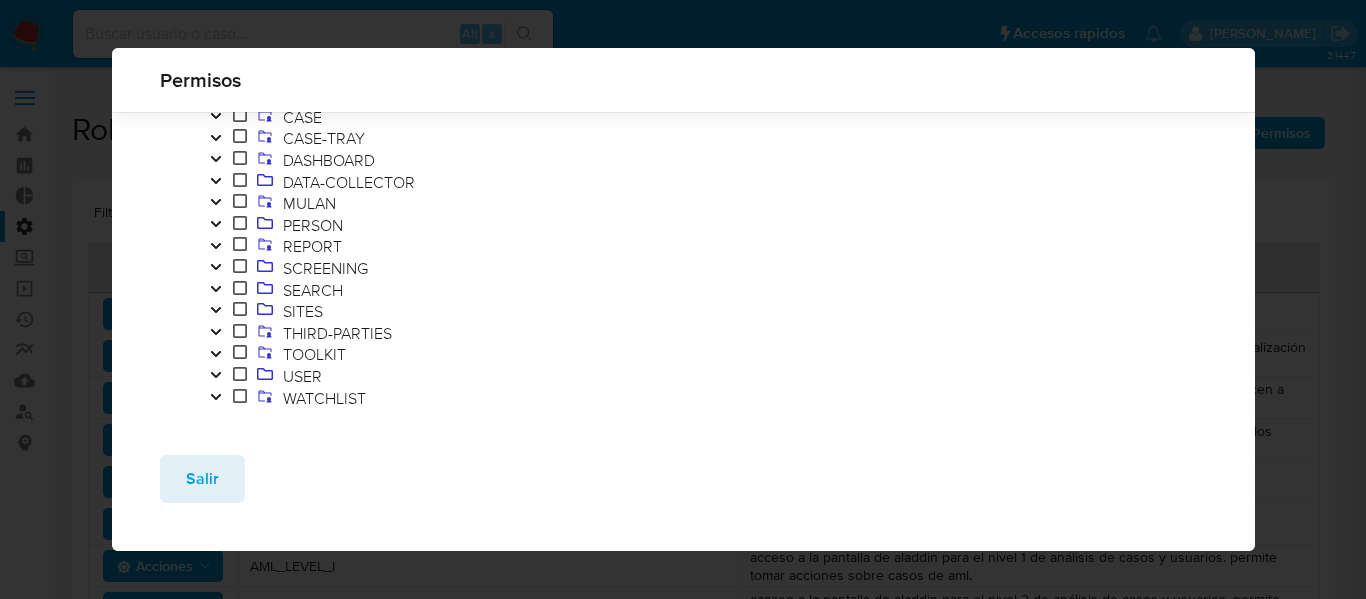 click 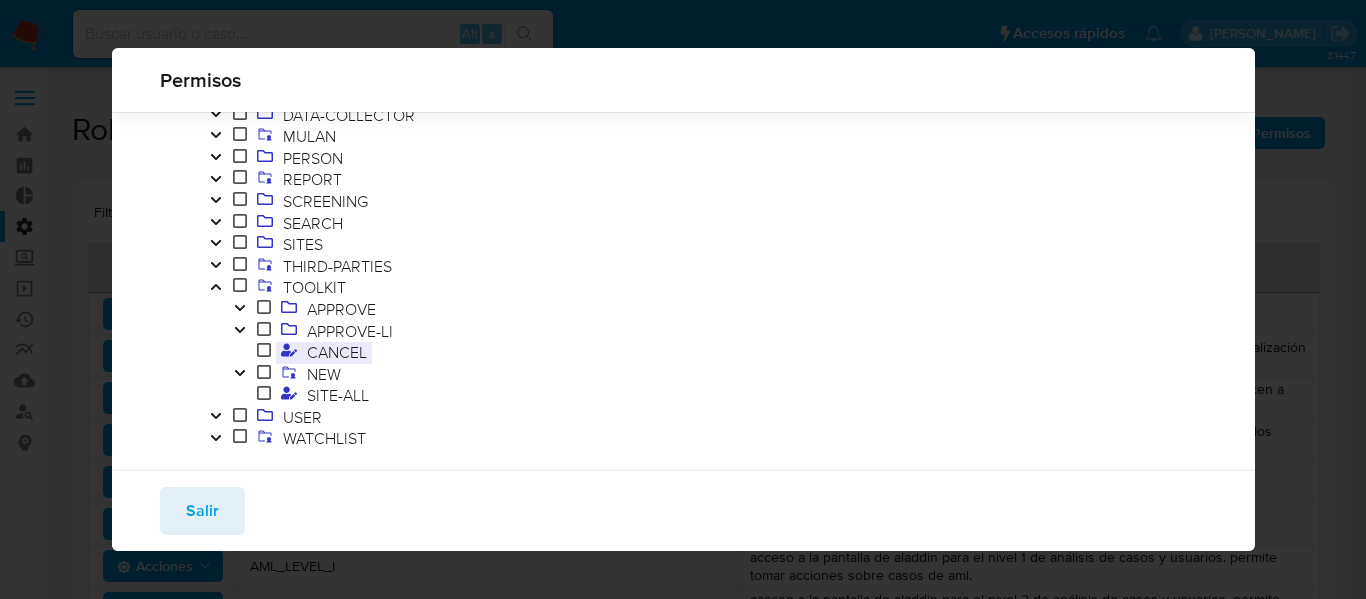 scroll, scrollTop: 247, scrollLeft: 0, axis: vertical 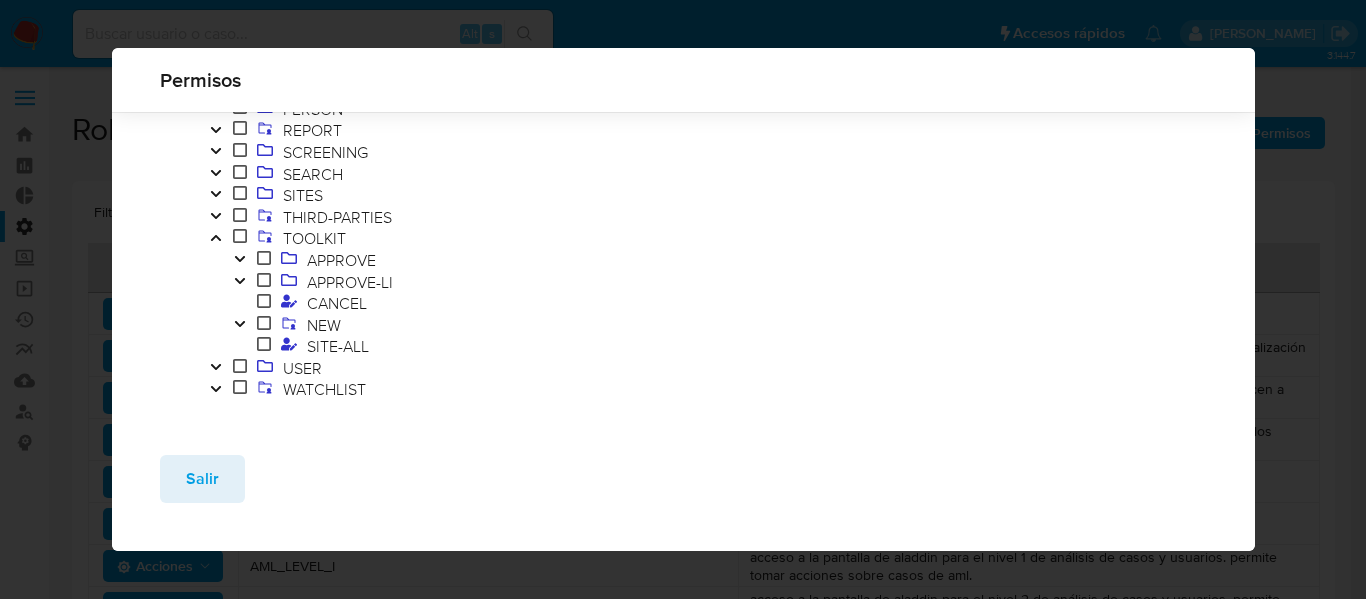 click 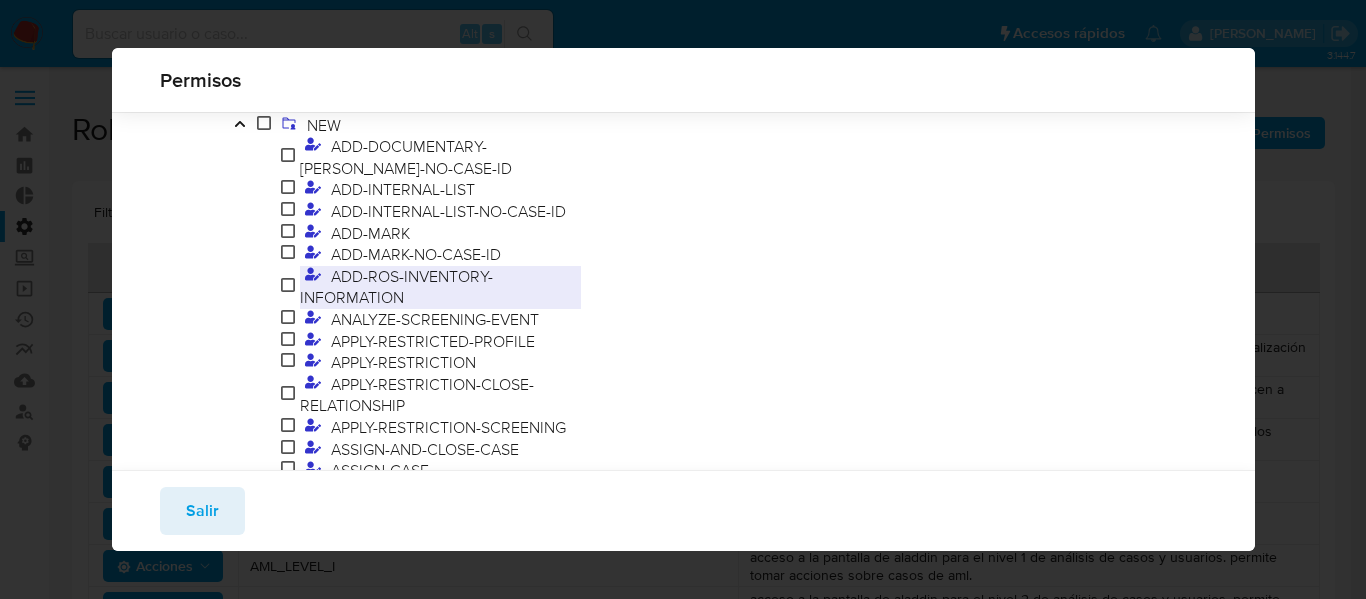 scroll, scrollTop: 547, scrollLeft: 0, axis: vertical 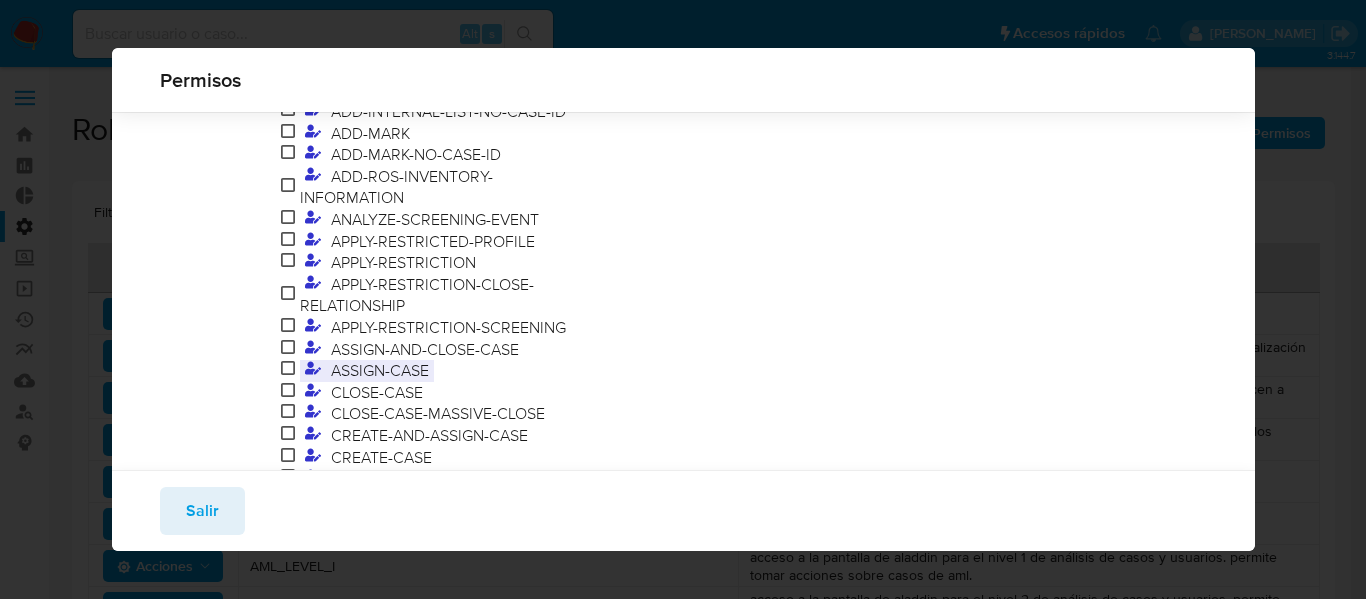 click on "ASSIGN-CASE" at bounding box center [380, 370] 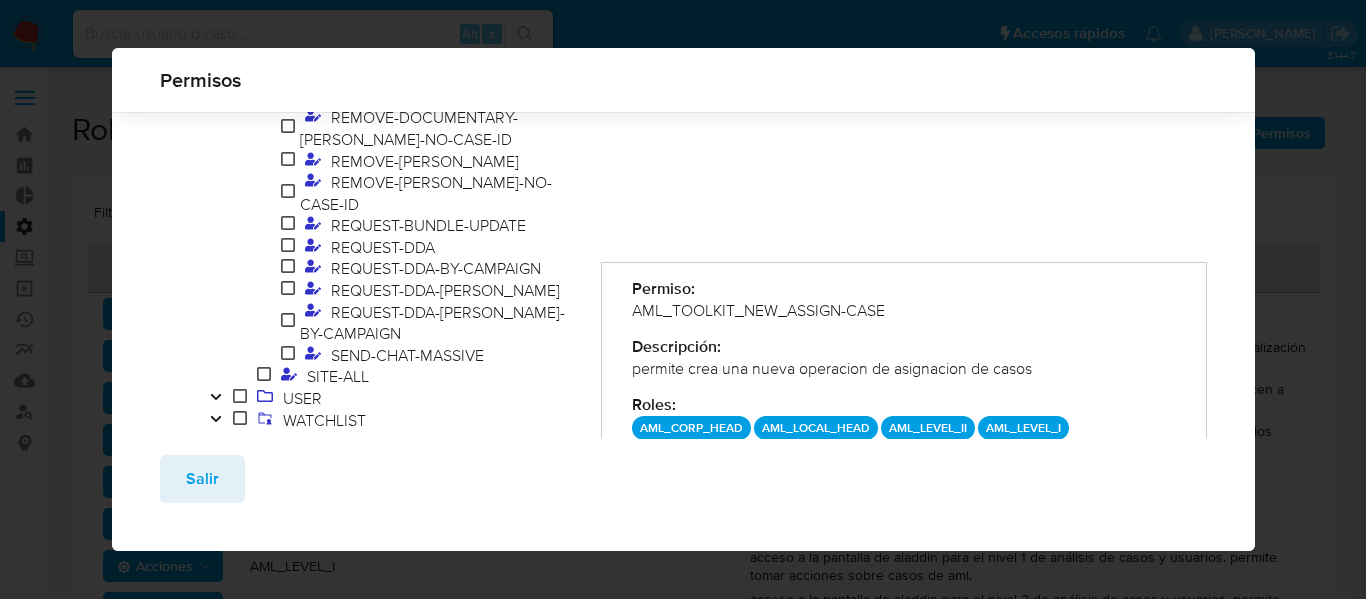 scroll, scrollTop: 1060, scrollLeft: 0, axis: vertical 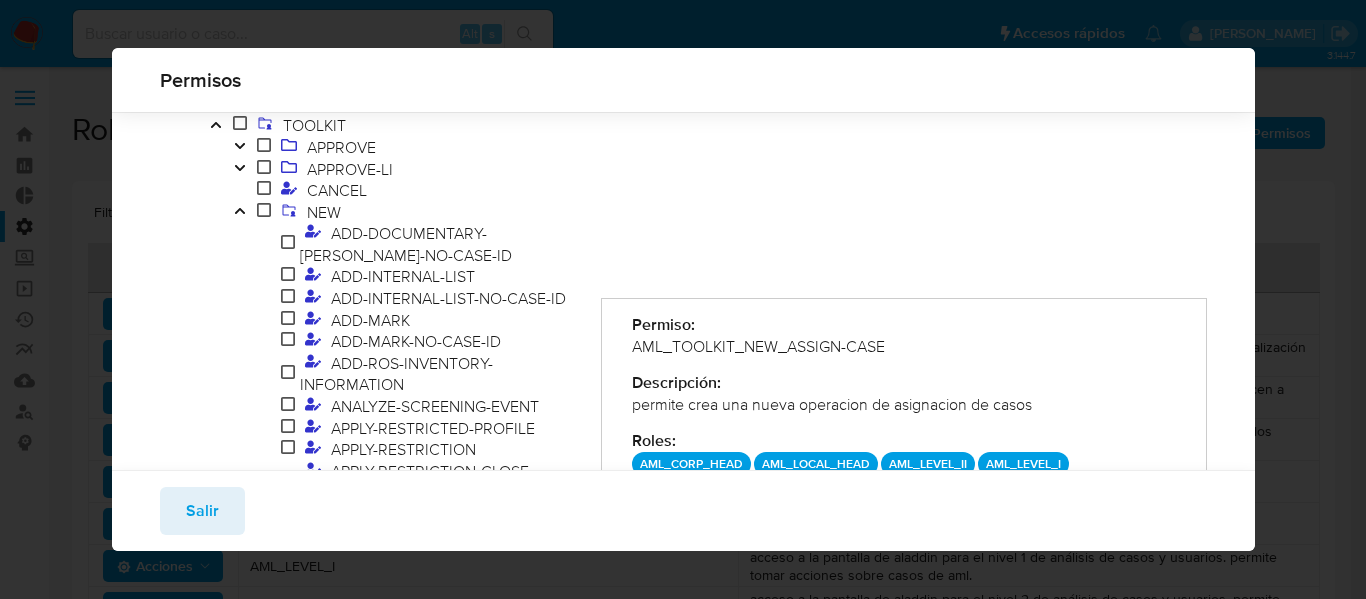 click 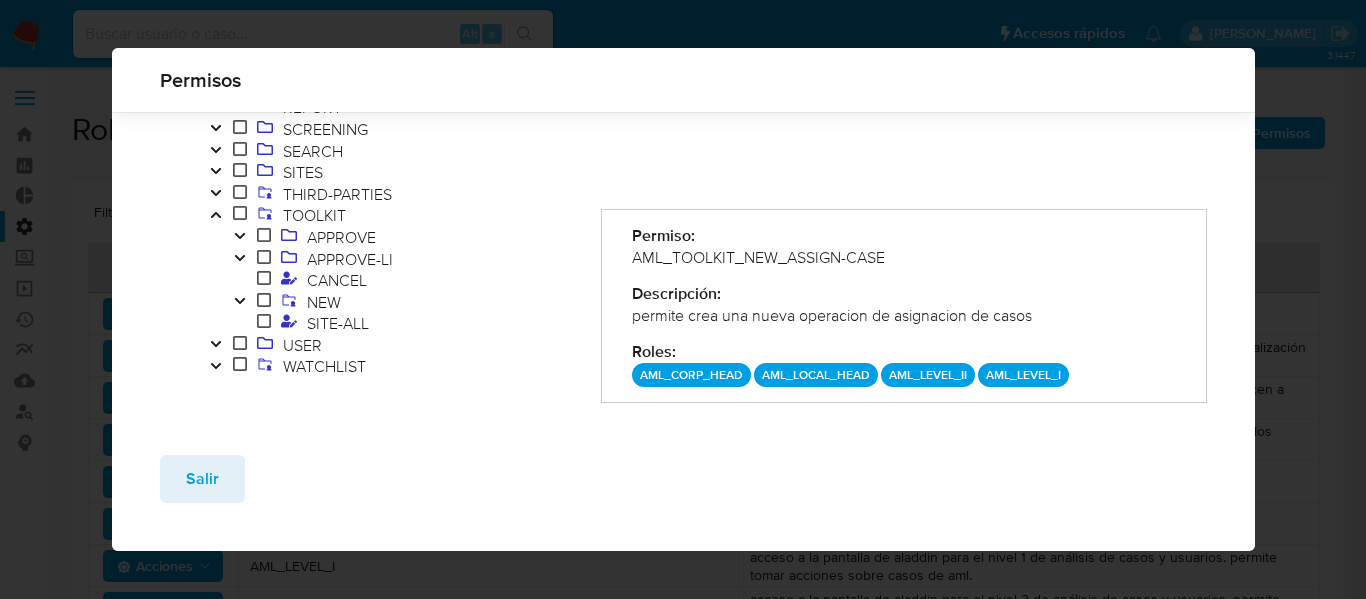 scroll, scrollTop: 270, scrollLeft: 0, axis: vertical 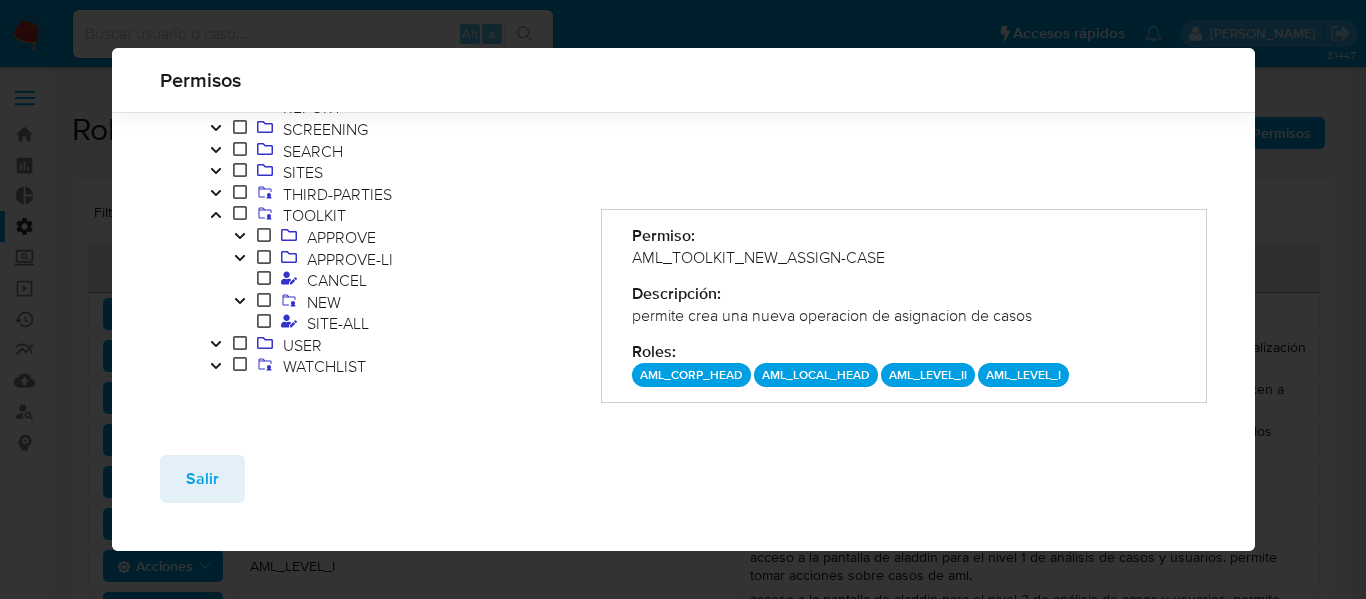 click 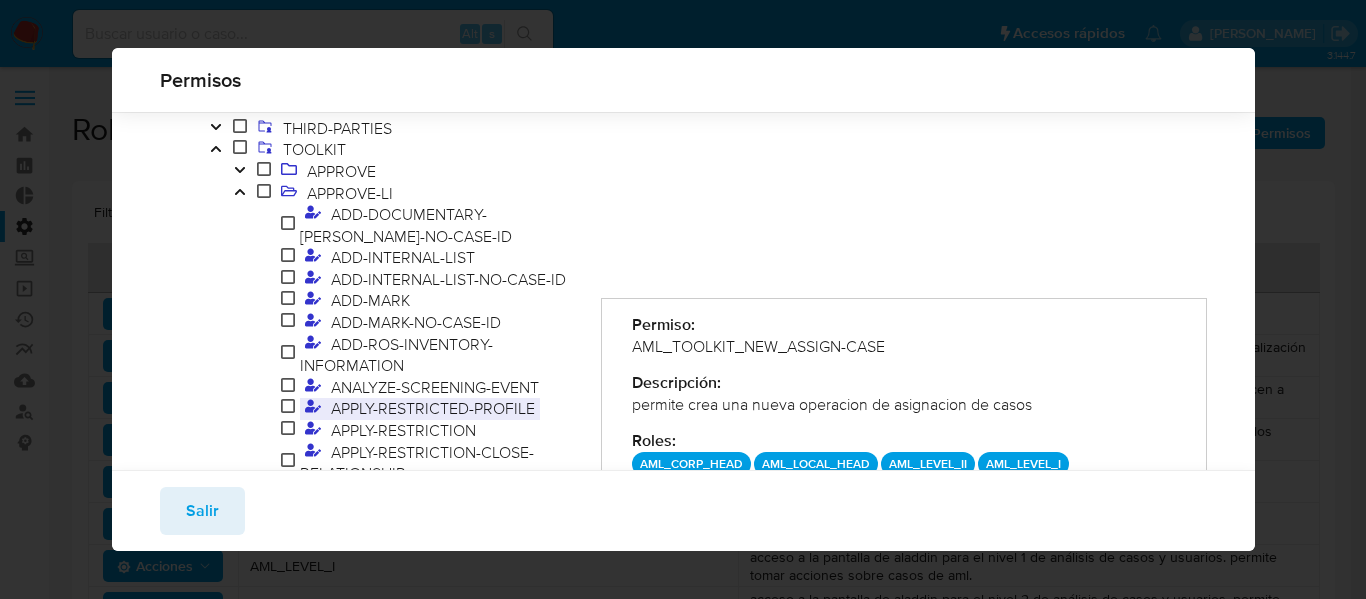 scroll, scrollTop: 470, scrollLeft: 0, axis: vertical 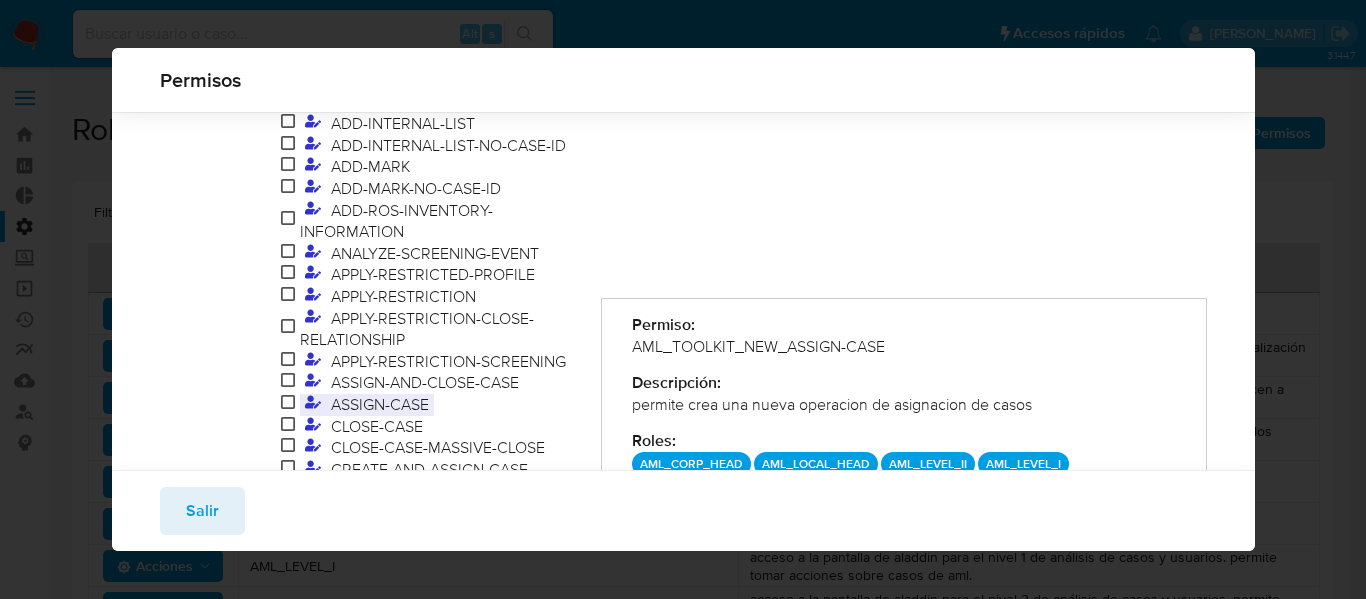 click on "ASSIGN-CASE" at bounding box center (380, 404) 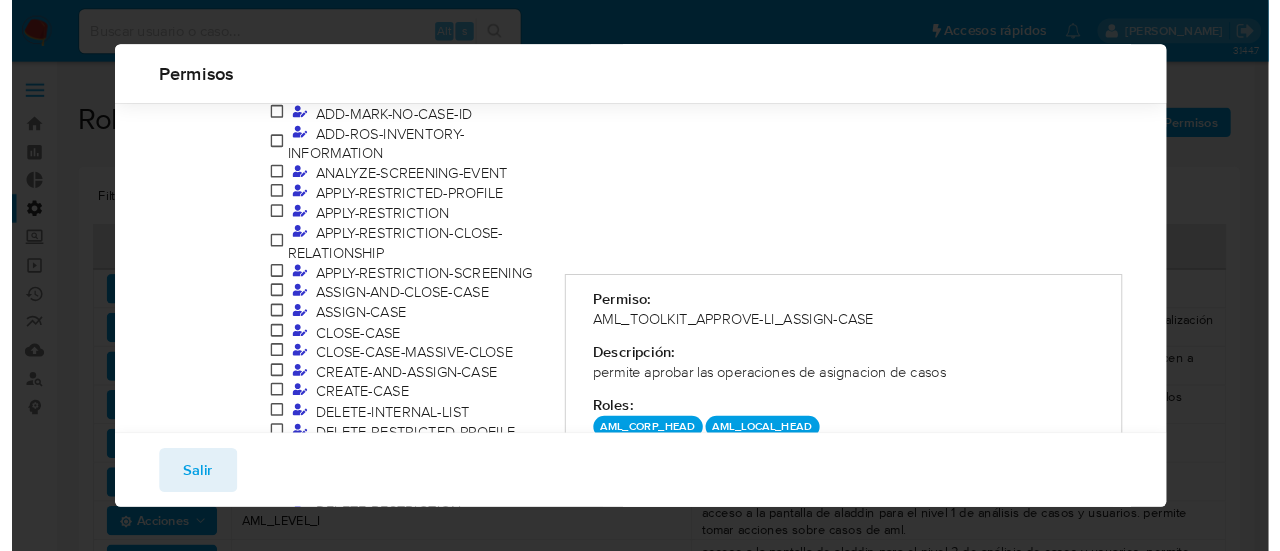 scroll, scrollTop: 570, scrollLeft: 0, axis: vertical 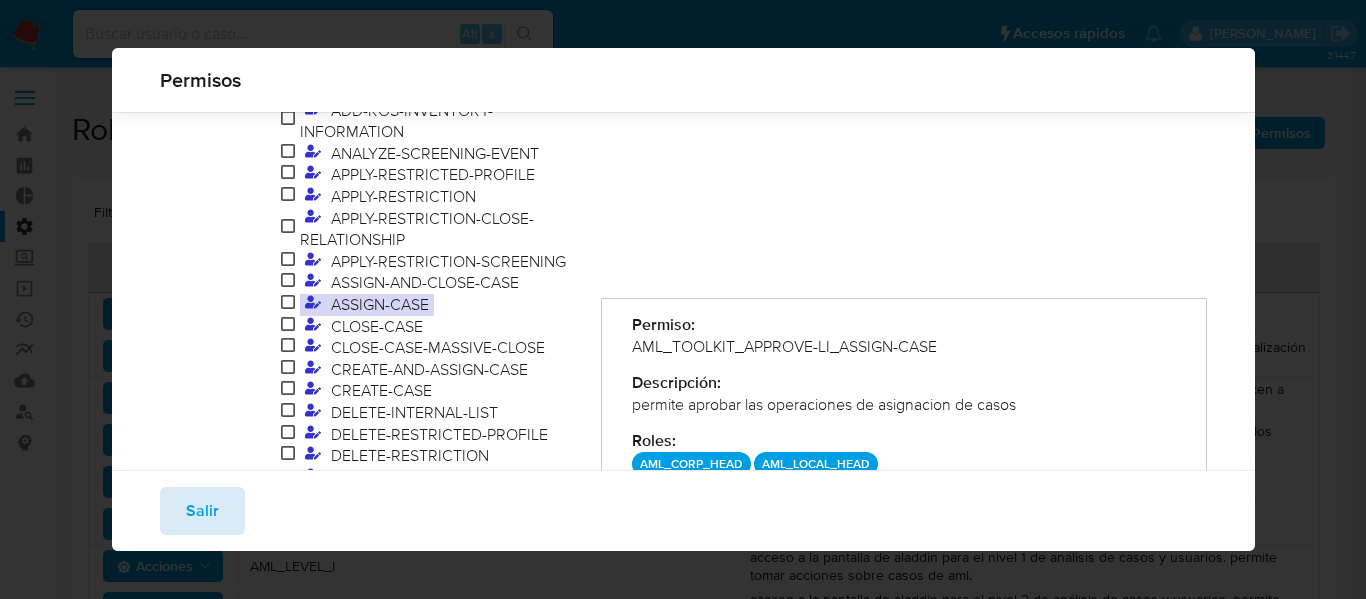 click on "Salir" at bounding box center (202, 511) 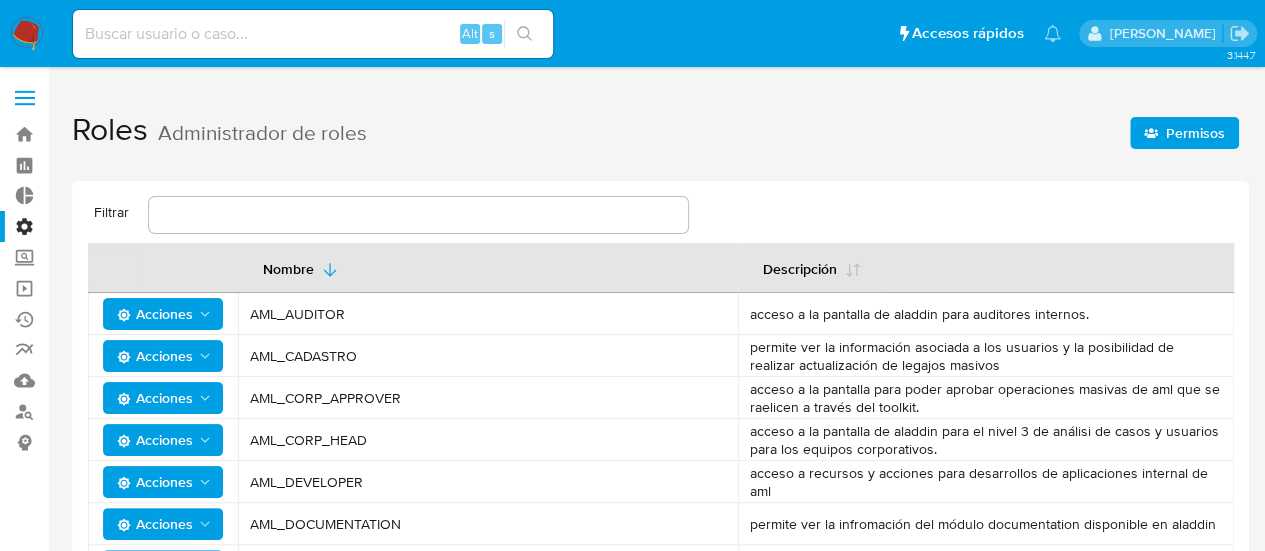 click on "Permisos" at bounding box center (1184, 133) 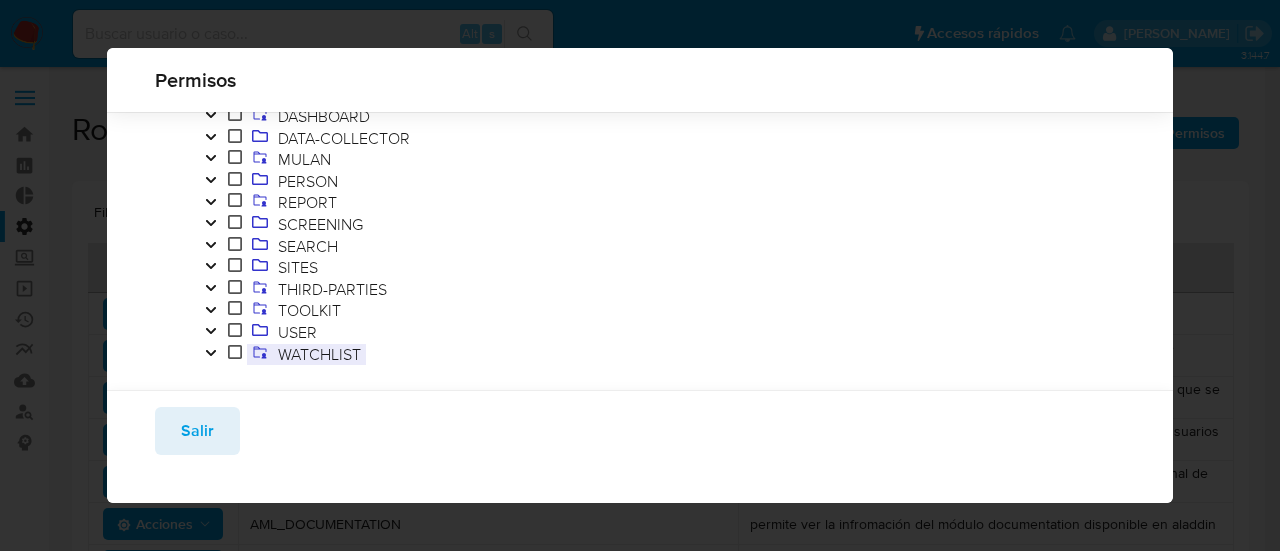 scroll, scrollTop: 178, scrollLeft: 0, axis: vertical 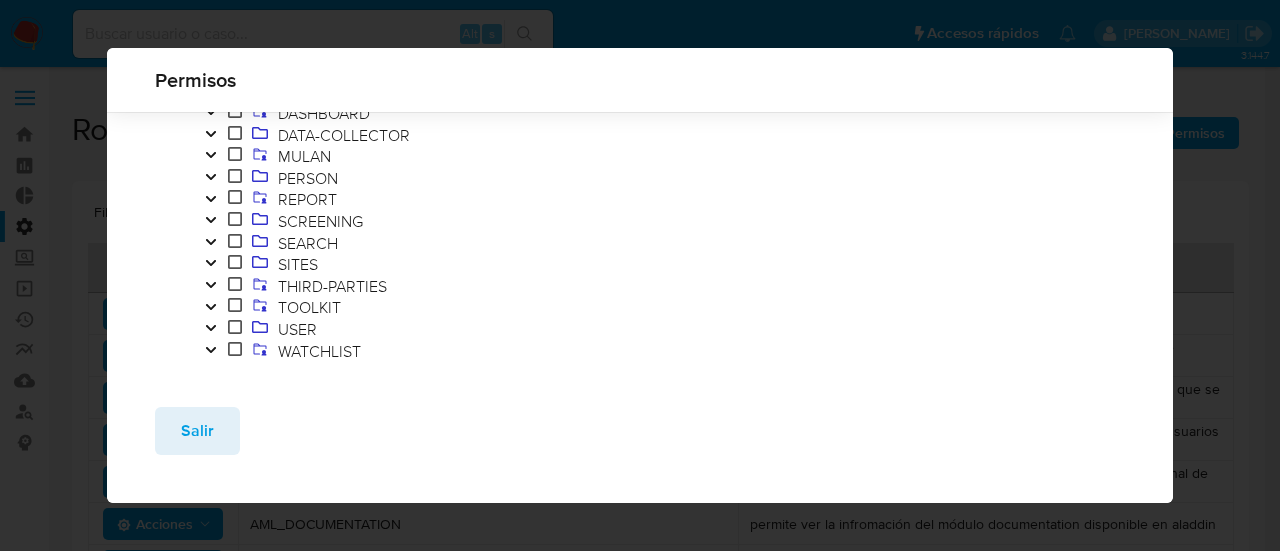 click 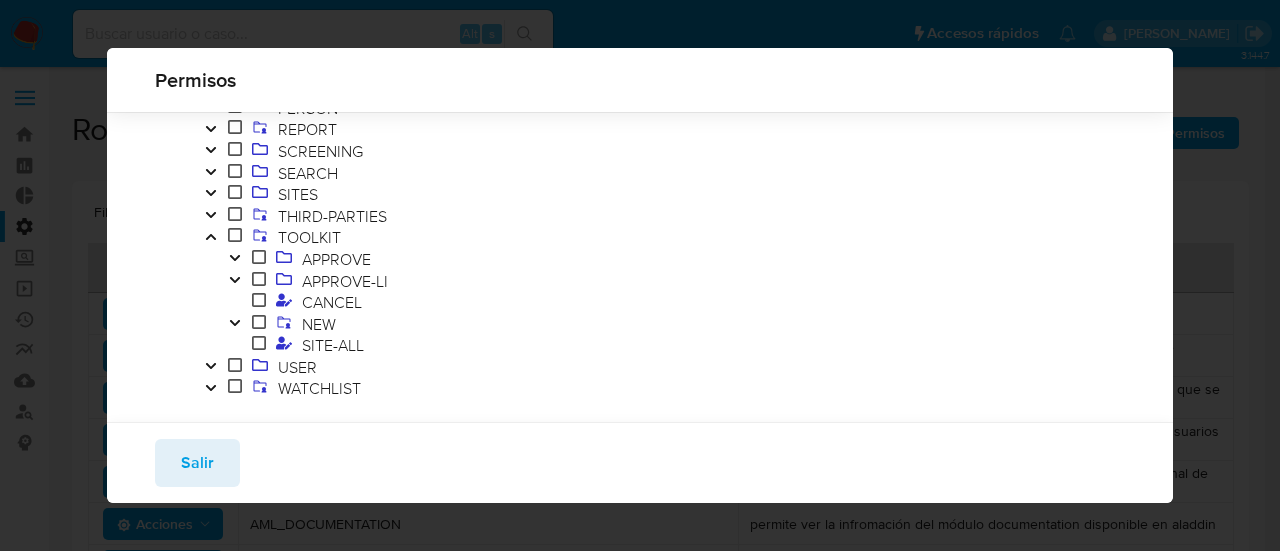 scroll, scrollTop: 278, scrollLeft: 0, axis: vertical 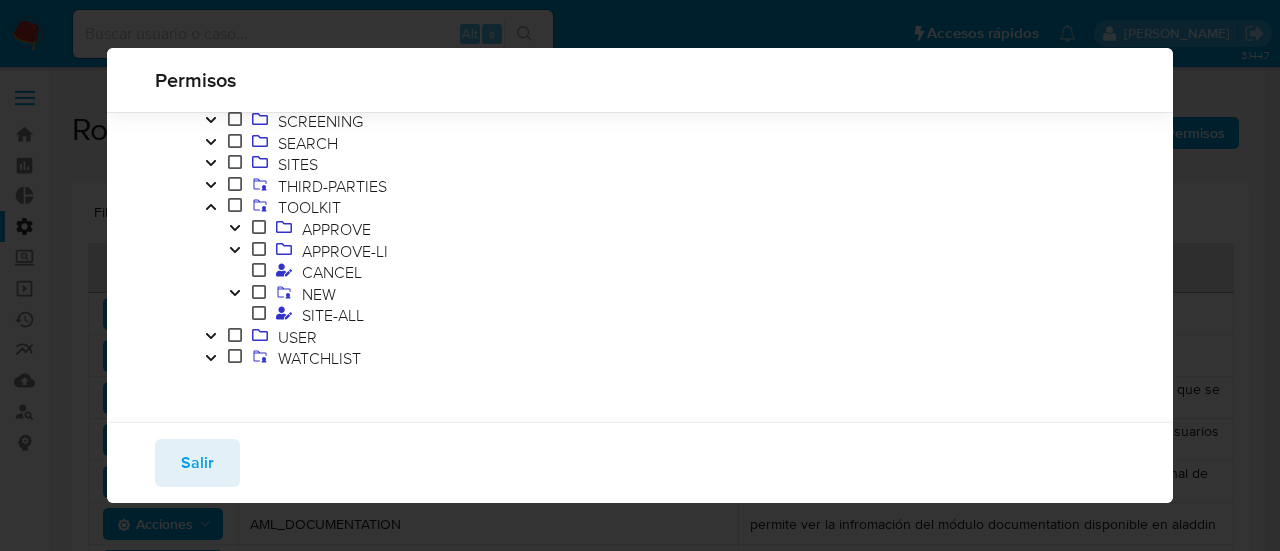 click 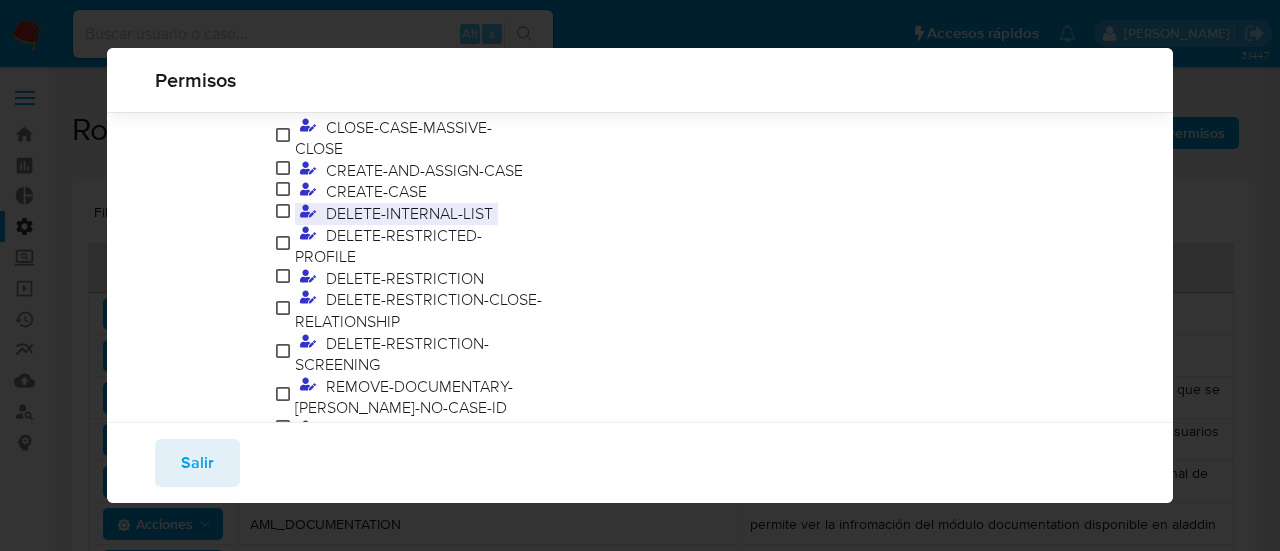 scroll, scrollTop: 778, scrollLeft: 0, axis: vertical 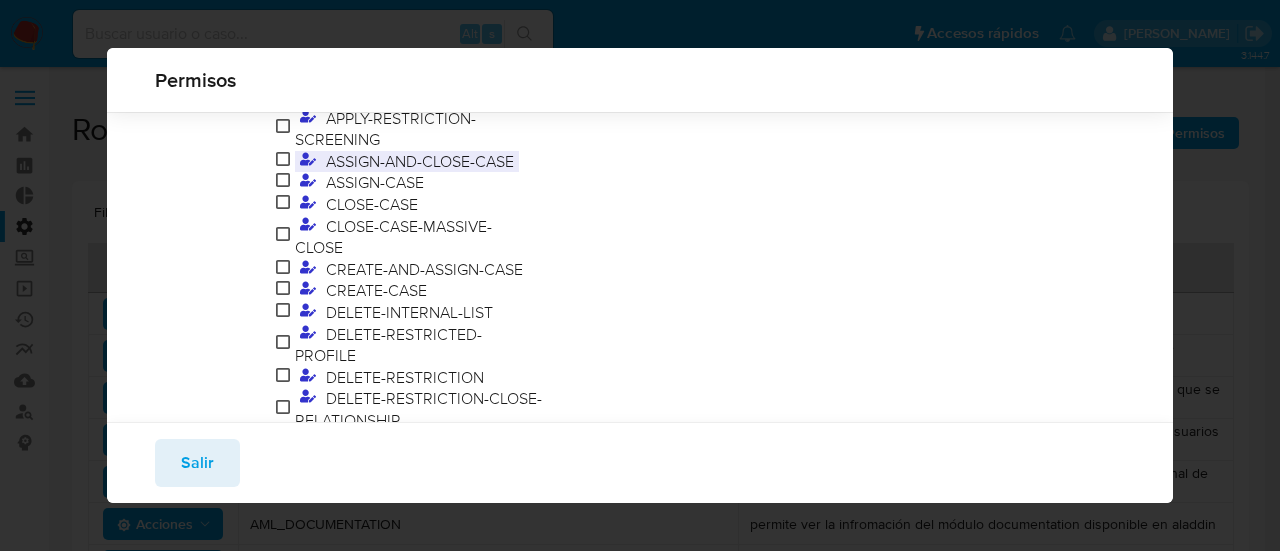 click on "ASSIGN-AND-CLOSE-CASE" at bounding box center (420, 161) 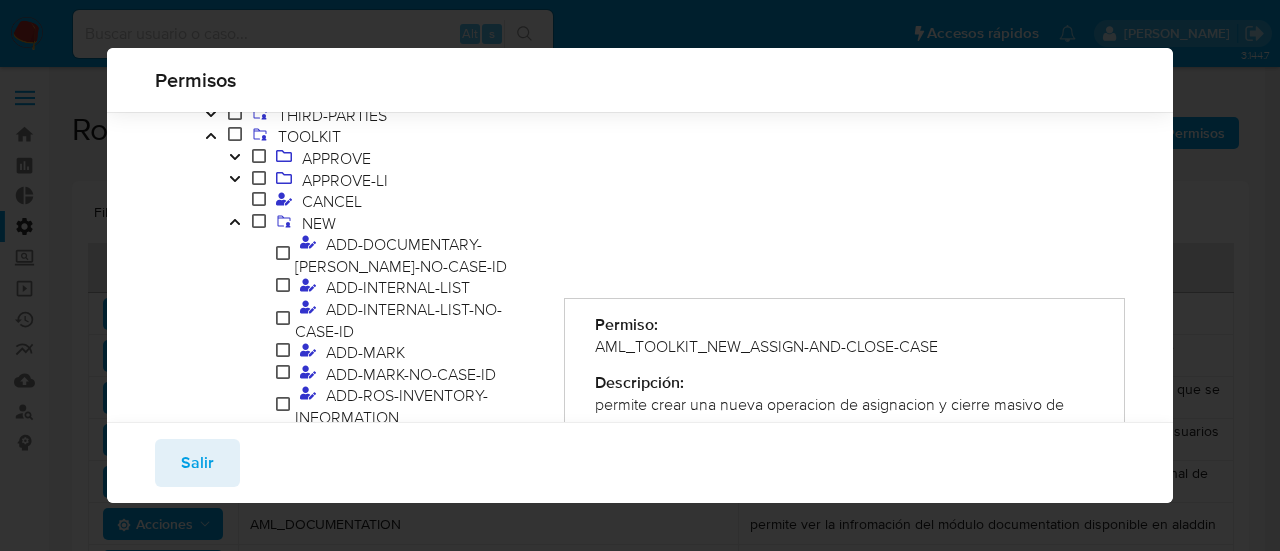 scroll, scrollTop: 236, scrollLeft: 0, axis: vertical 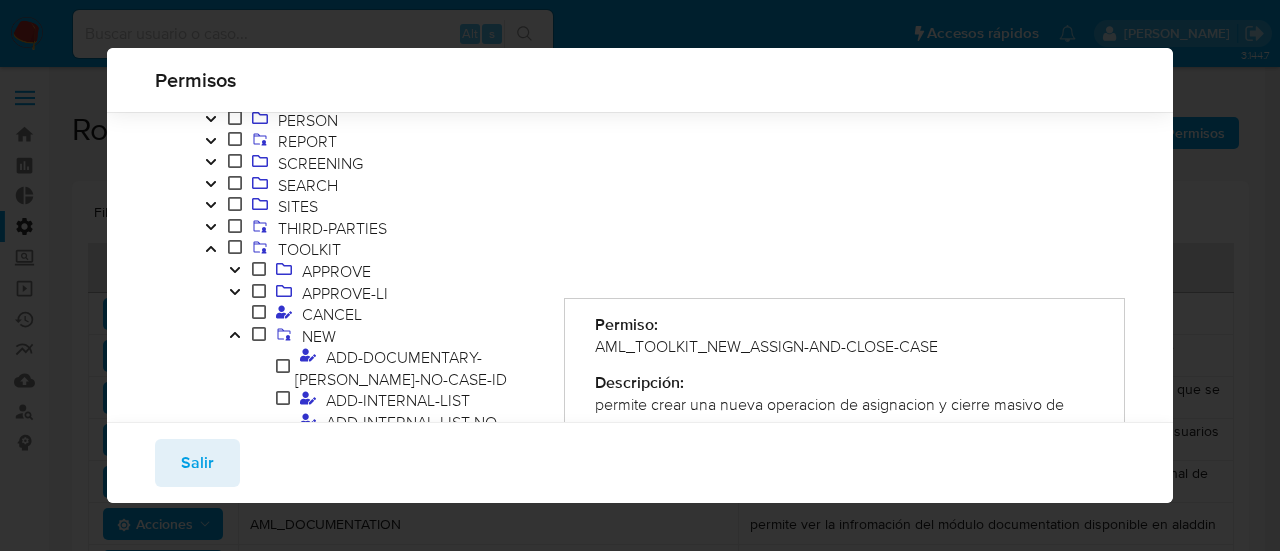 click 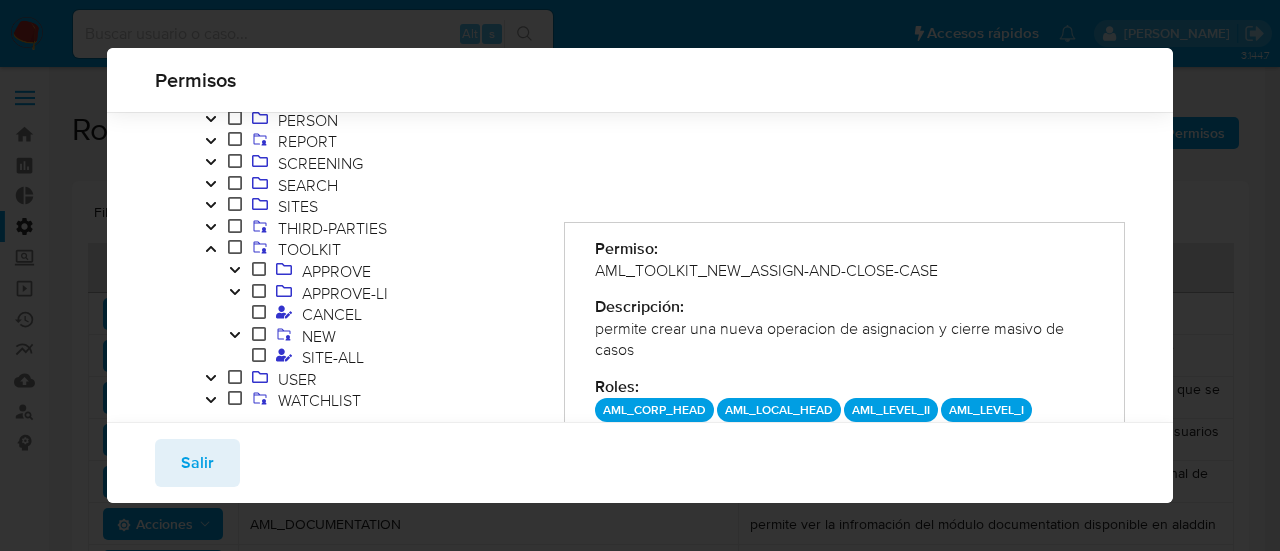 click 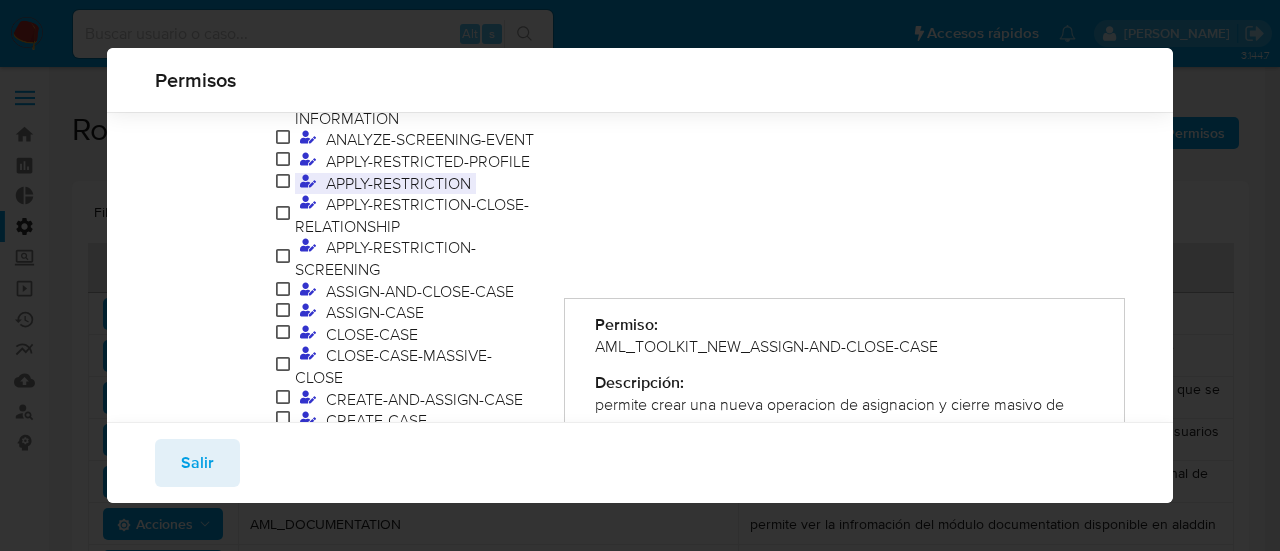 scroll, scrollTop: 636, scrollLeft: 0, axis: vertical 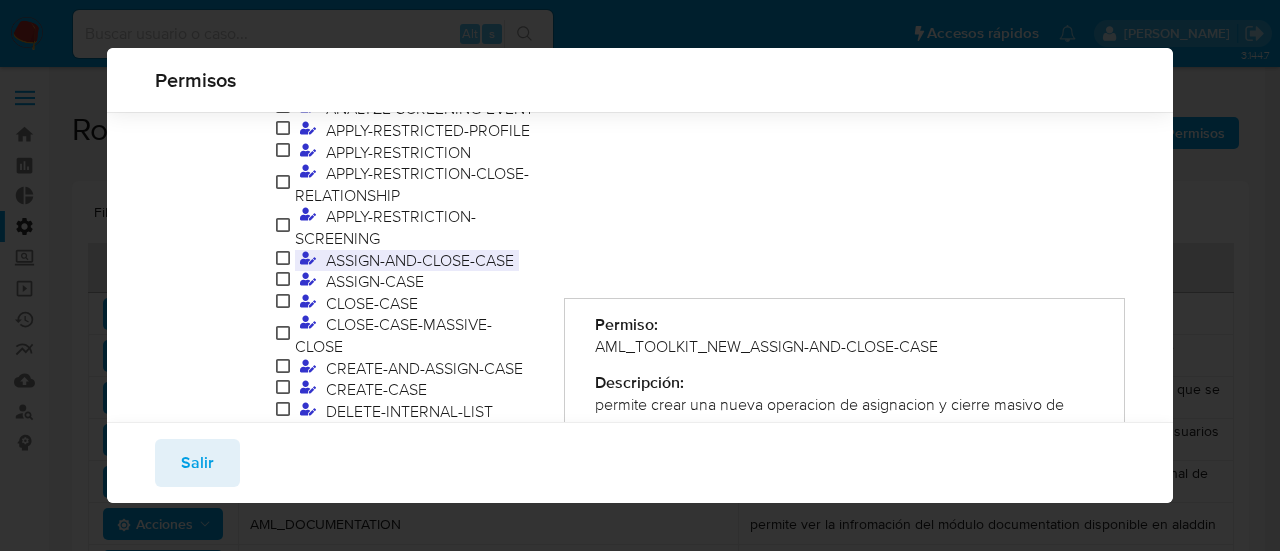 click on "ASSIGN-AND-CLOSE-CASE" at bounding box center (420, 260) 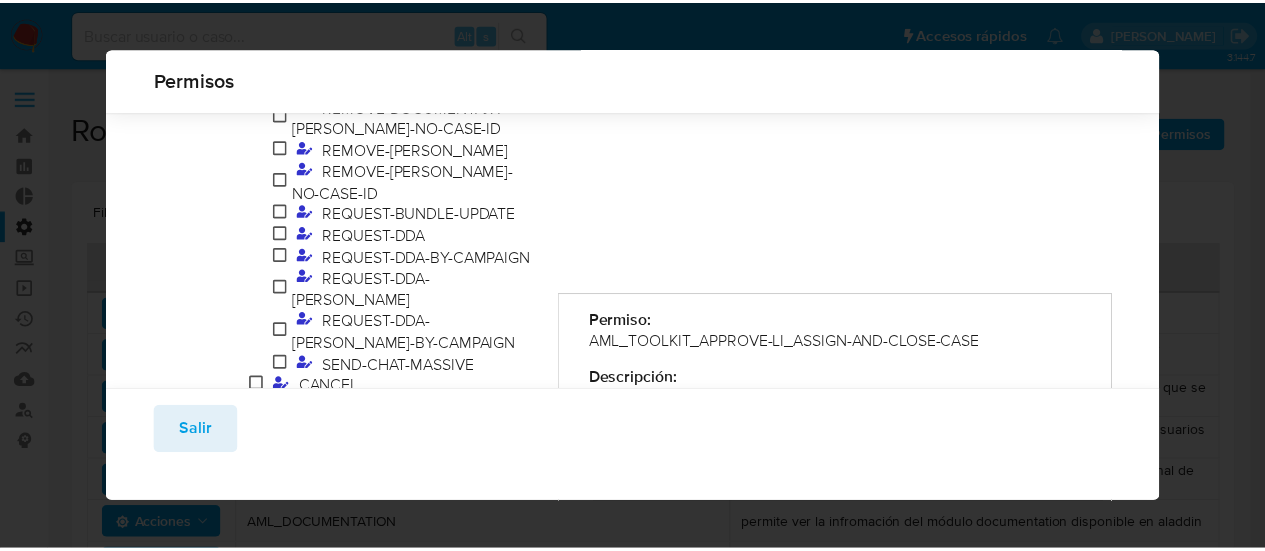 scroll, scrollTop: 1236, scrollLeft: 0, axis: vertical 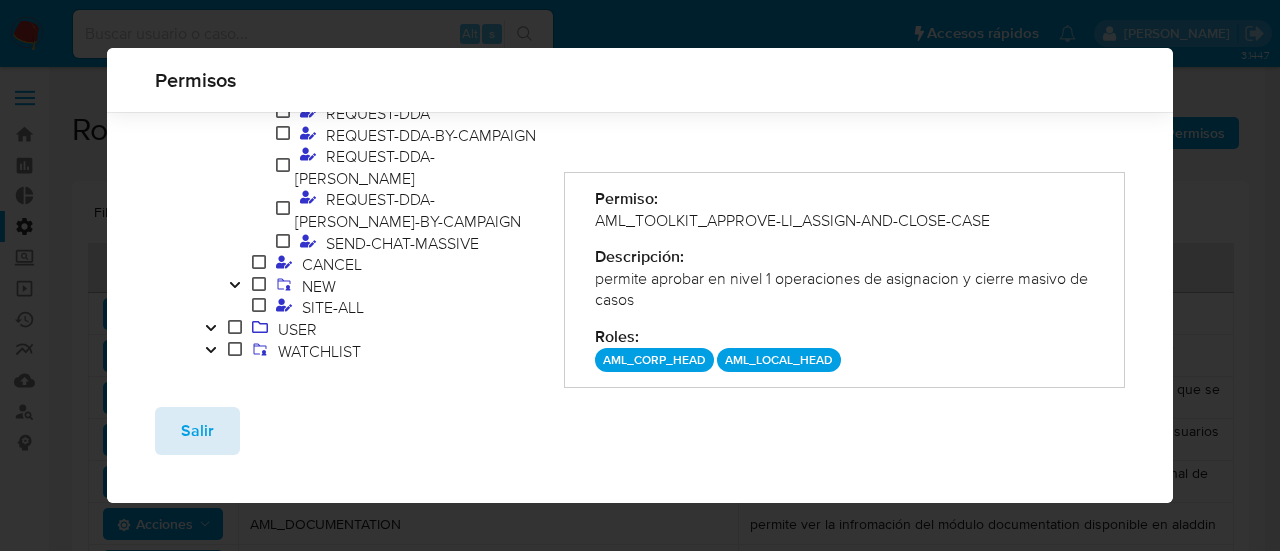 click on "Salir" at bounding box center (197, 431) 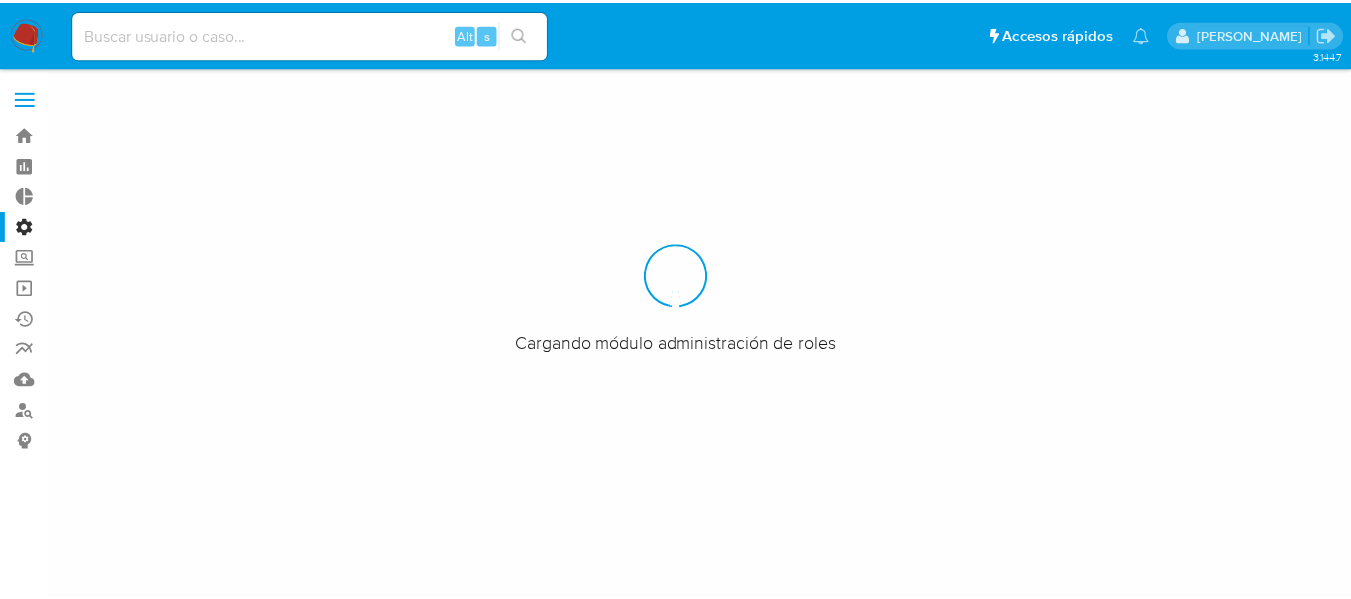 scroll, scrollTop: 0, scrollLeft: 0, axis: both 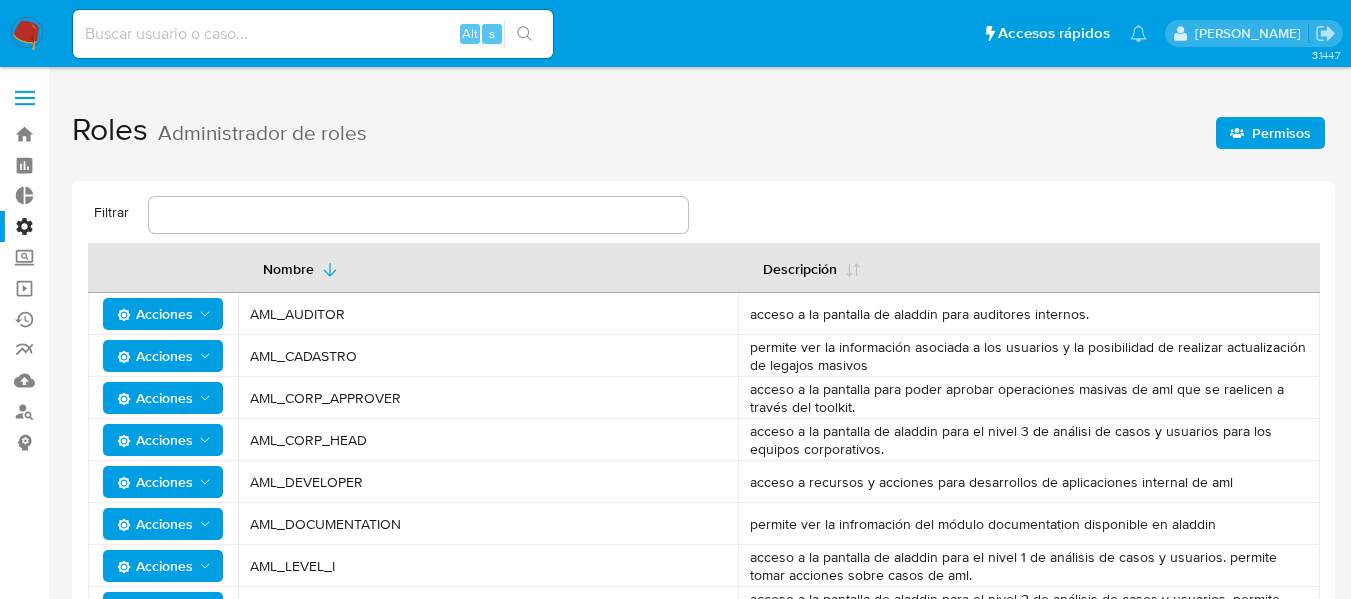 click at bounding box center (25, 104) 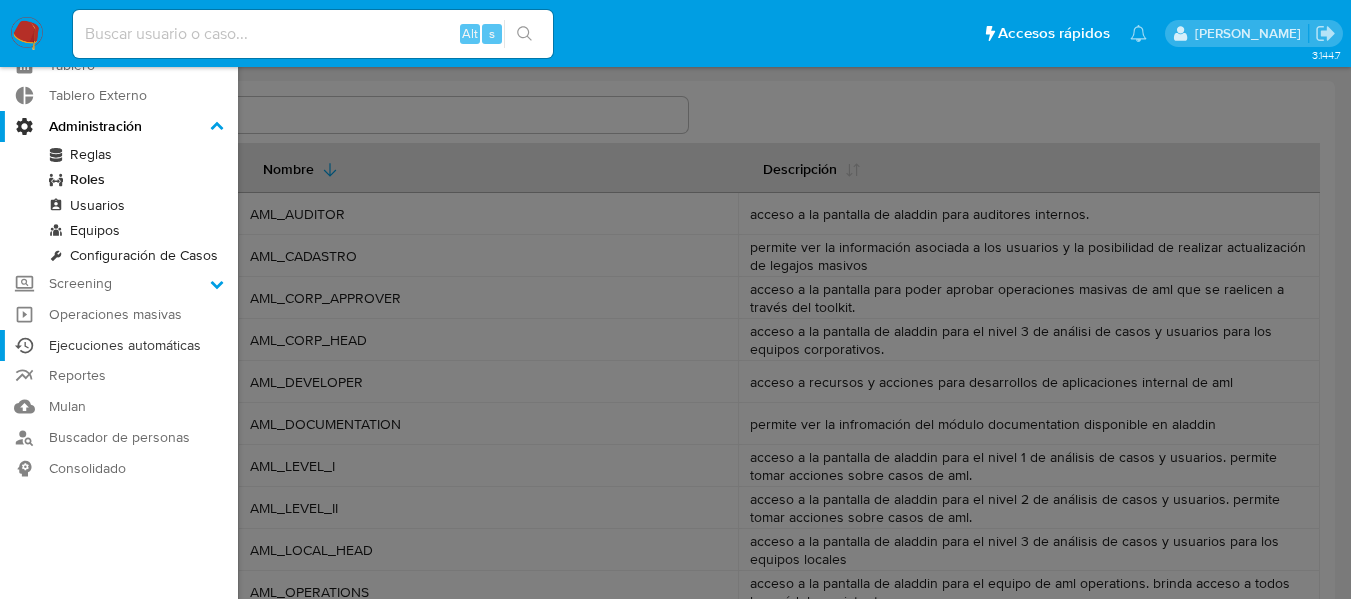 scroll, scrollTop: 0, scrollLeft: 0, axis: both 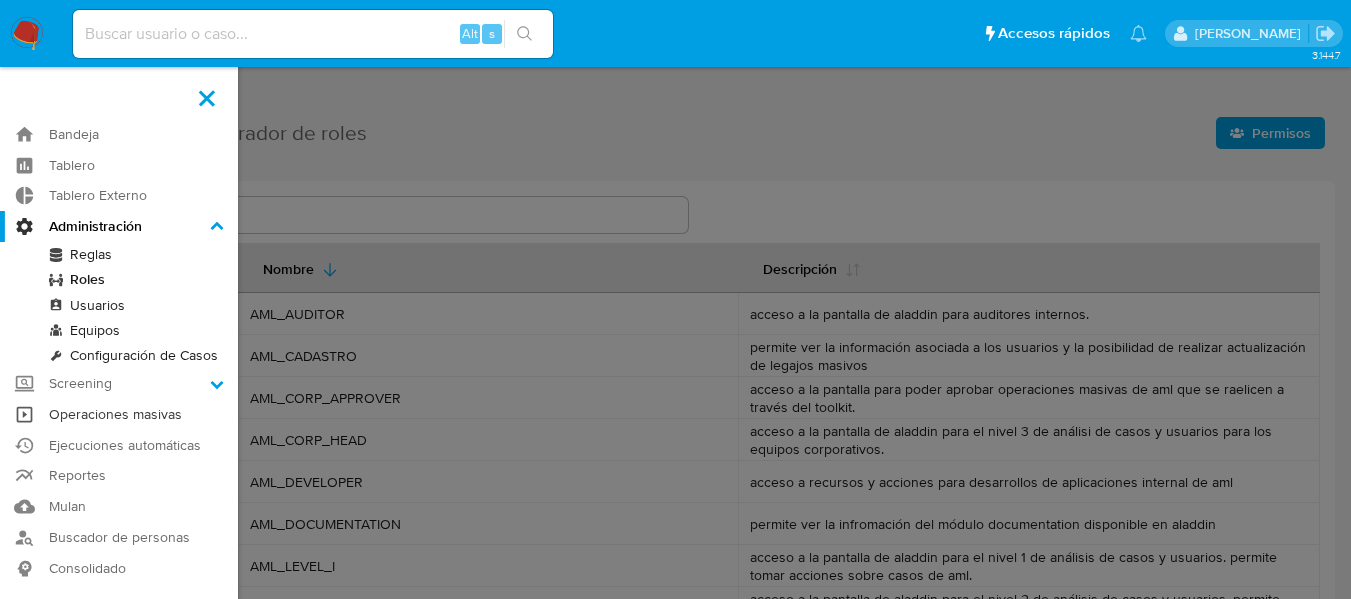 click on "Operaciones masivas" at bounding box center (119, 414) 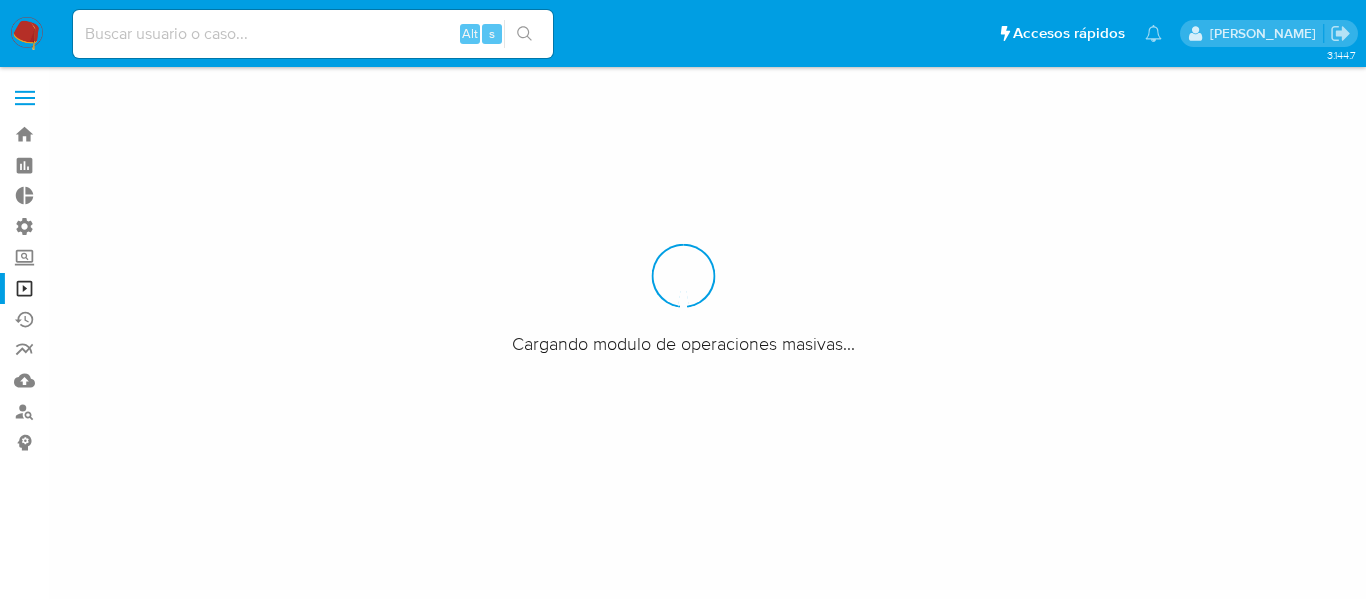 scroll, scrollTop: 0, scrollLeft: 0, axis: both 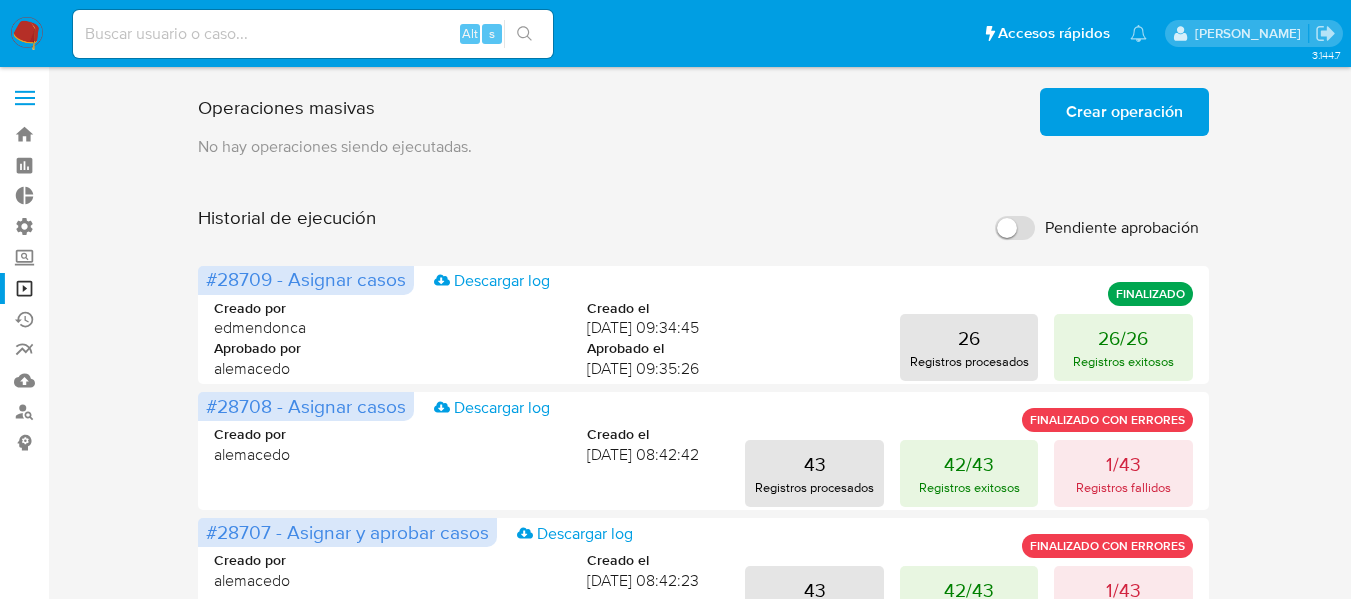 click on "No hay operaciones siendo ejecutadas." at bounding box center [703, 147] 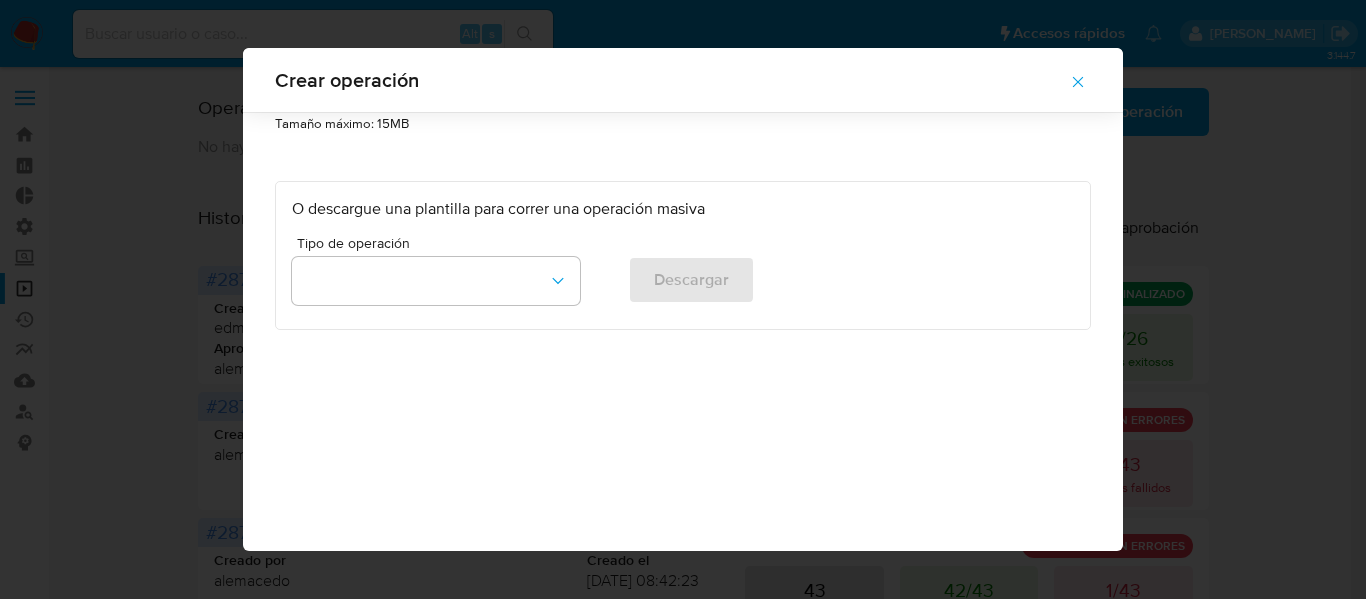 scroll, scrollTop: 153, scrollLeft: 0, axis: vertical 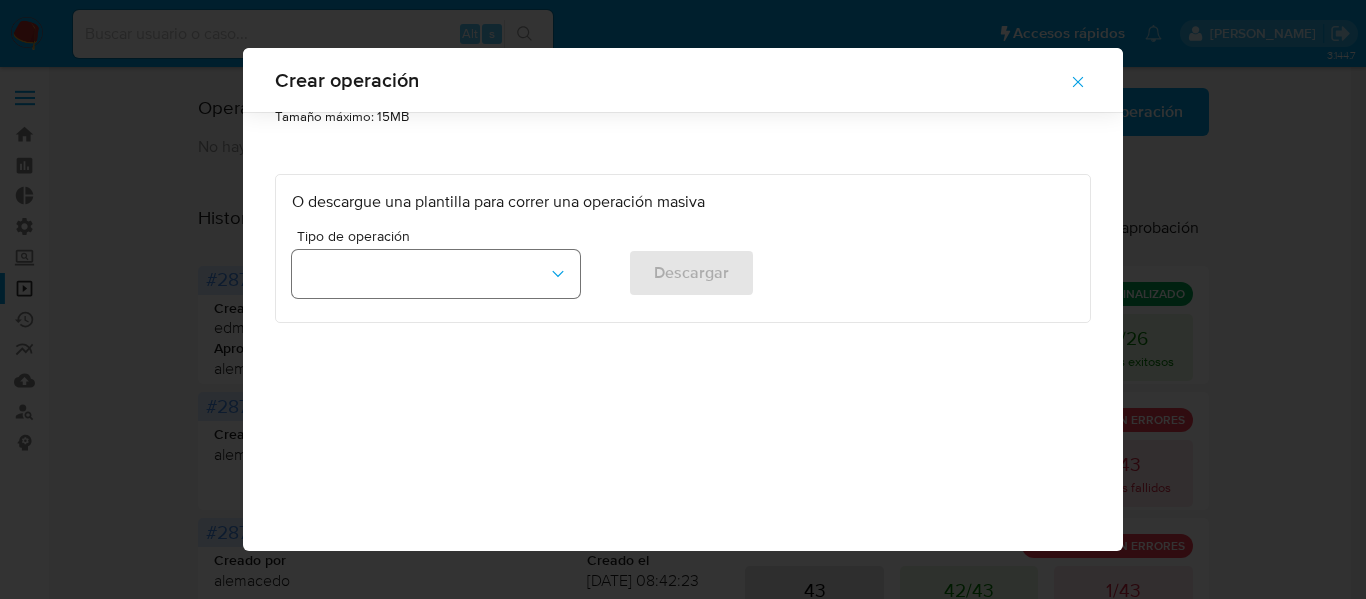 click at bounding box center [436, 274] 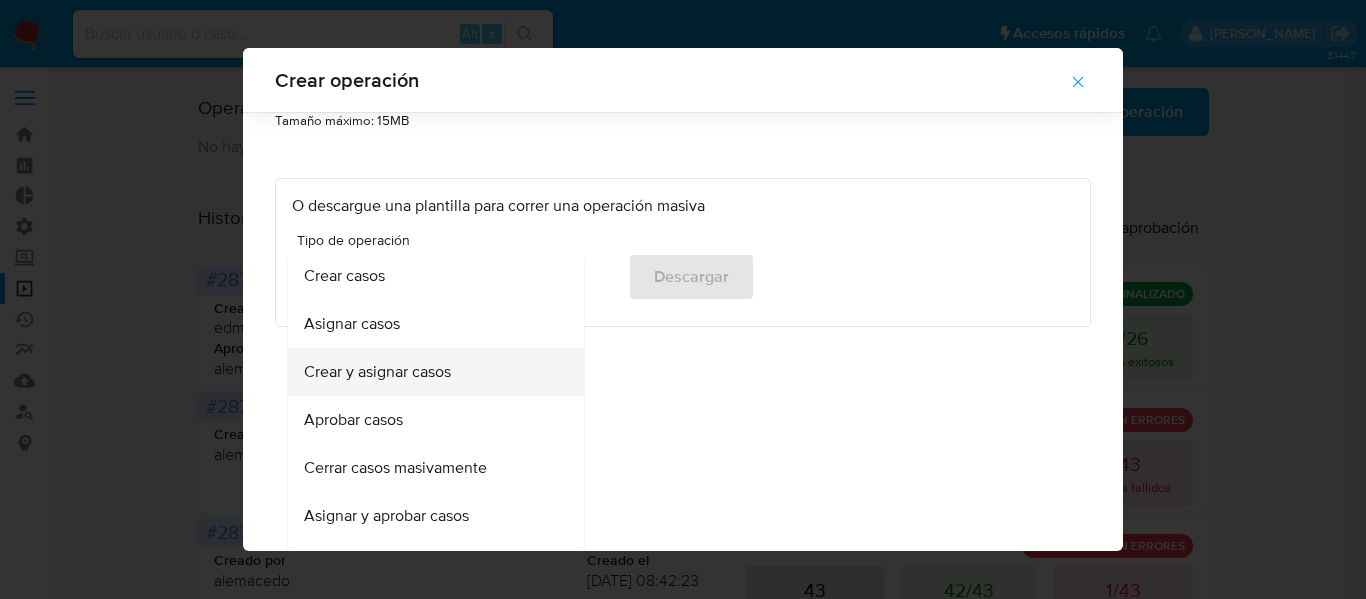 scroll, scrollTop: 153, scrollLeft: 0, axis: vertical 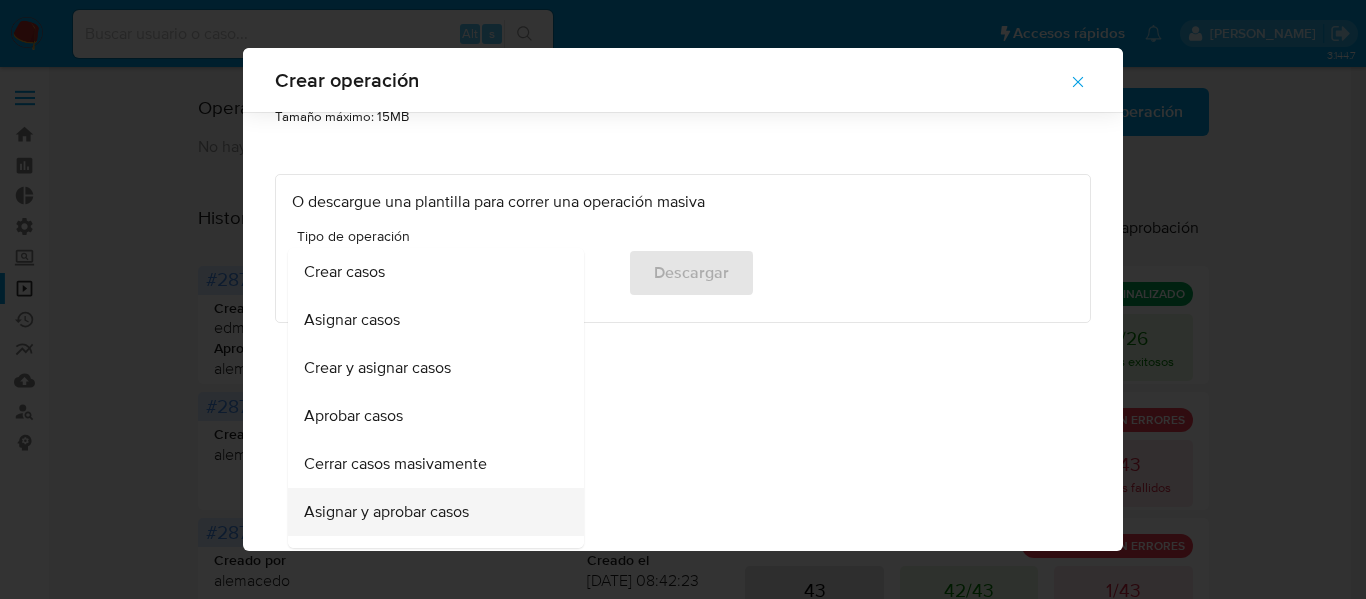 click on "Asignar y aprobar casos" at bounding box center (386, 512) 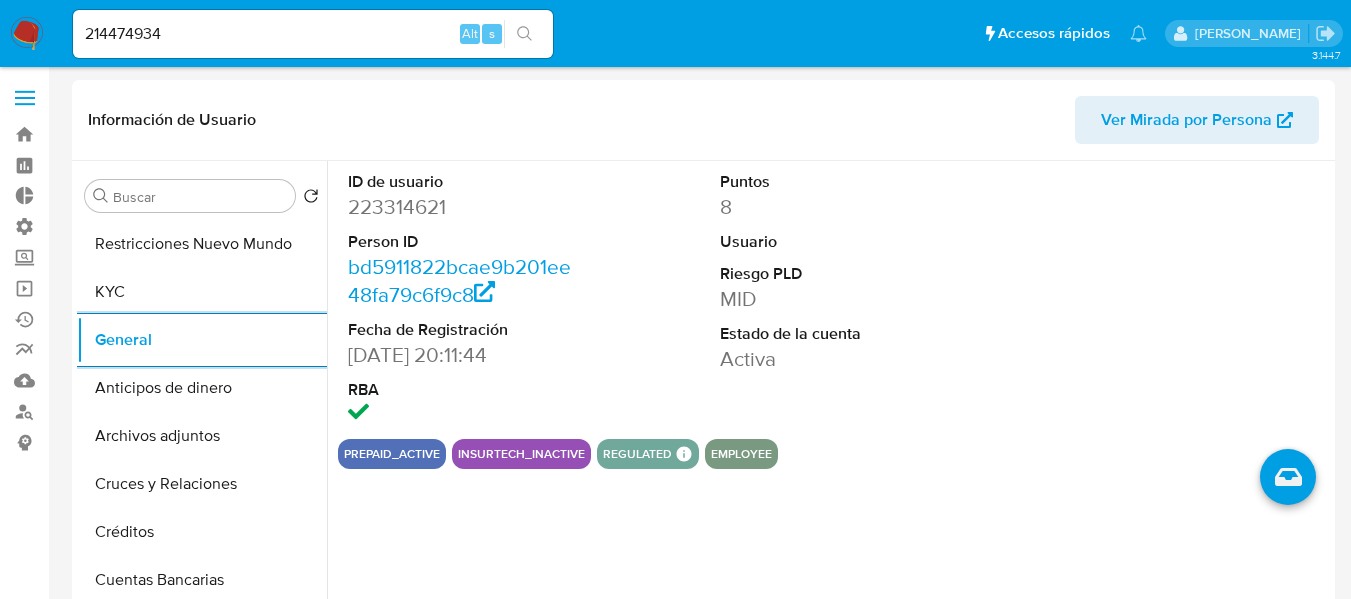 select on "10" 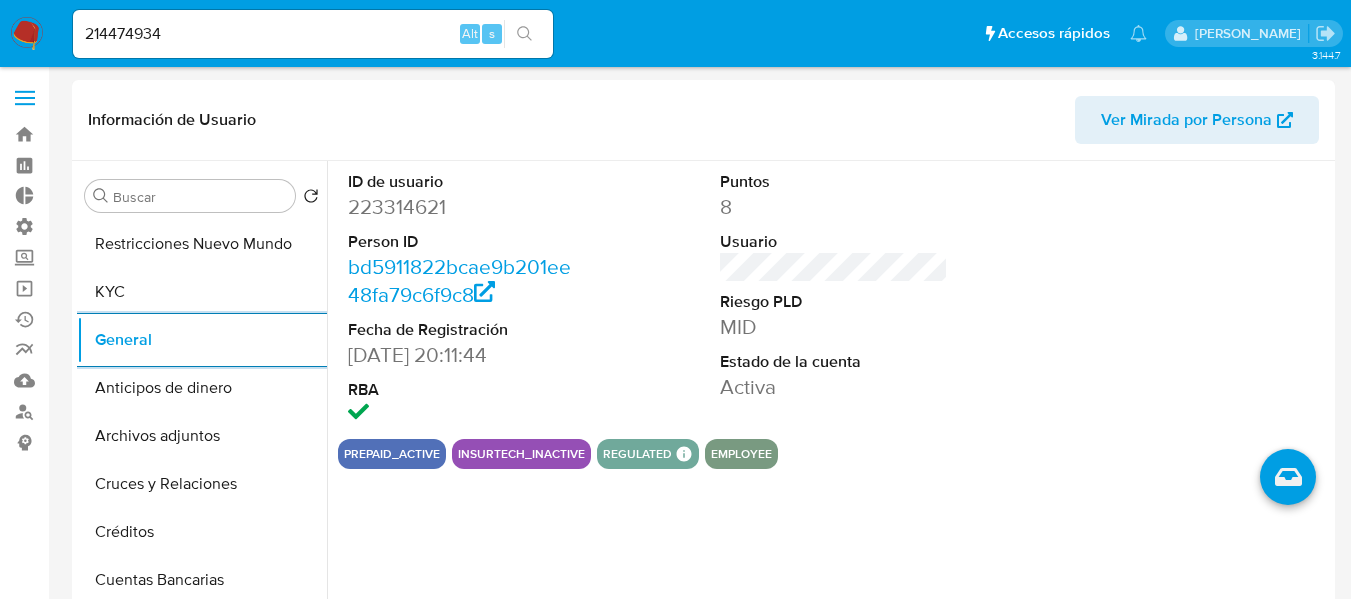 scroll, scrollTop: 0, scrollLeft: 0, axis: both 